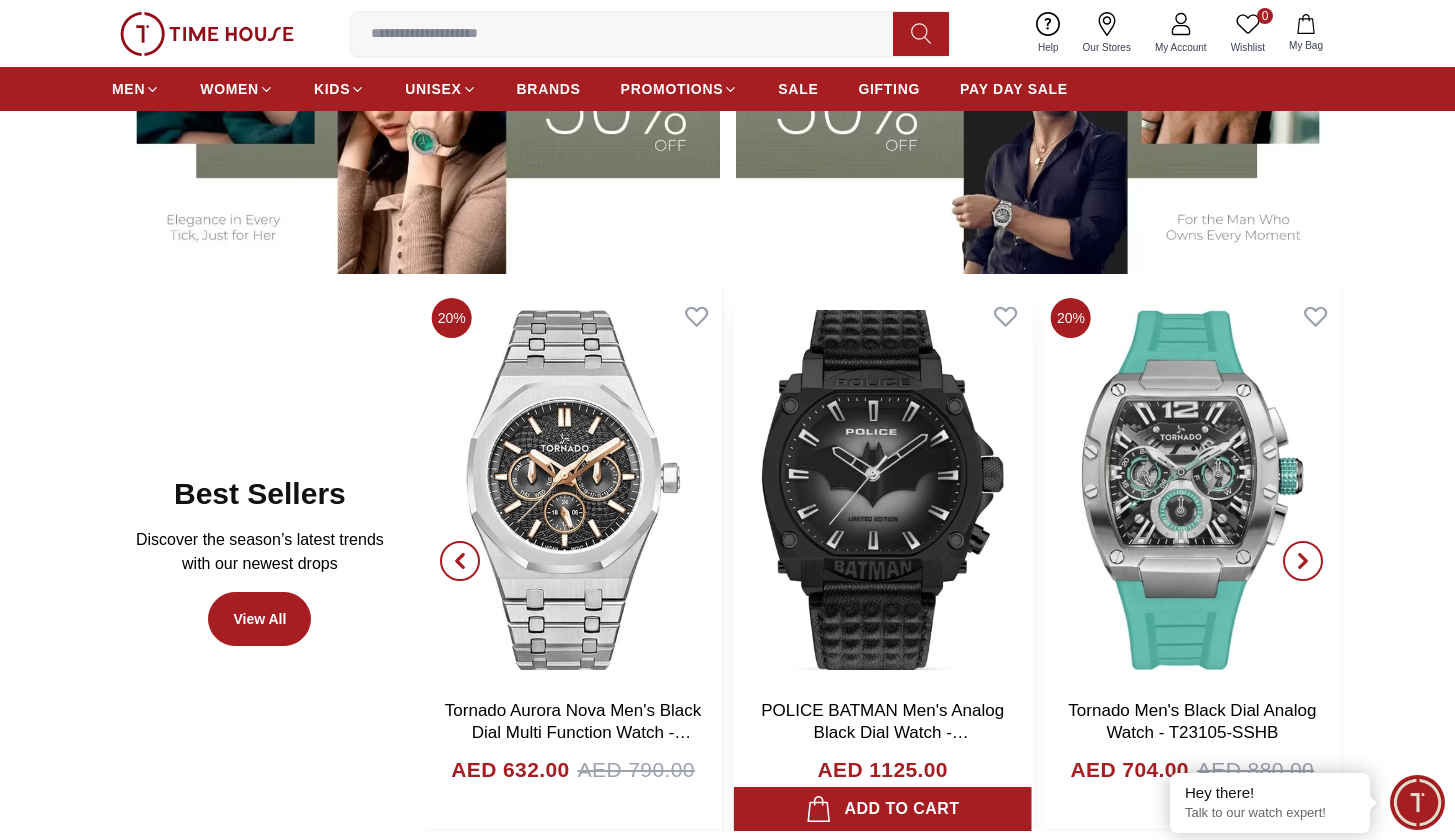 scroll, scrollTop: 882, scrollLeft: 0, axis: vertical 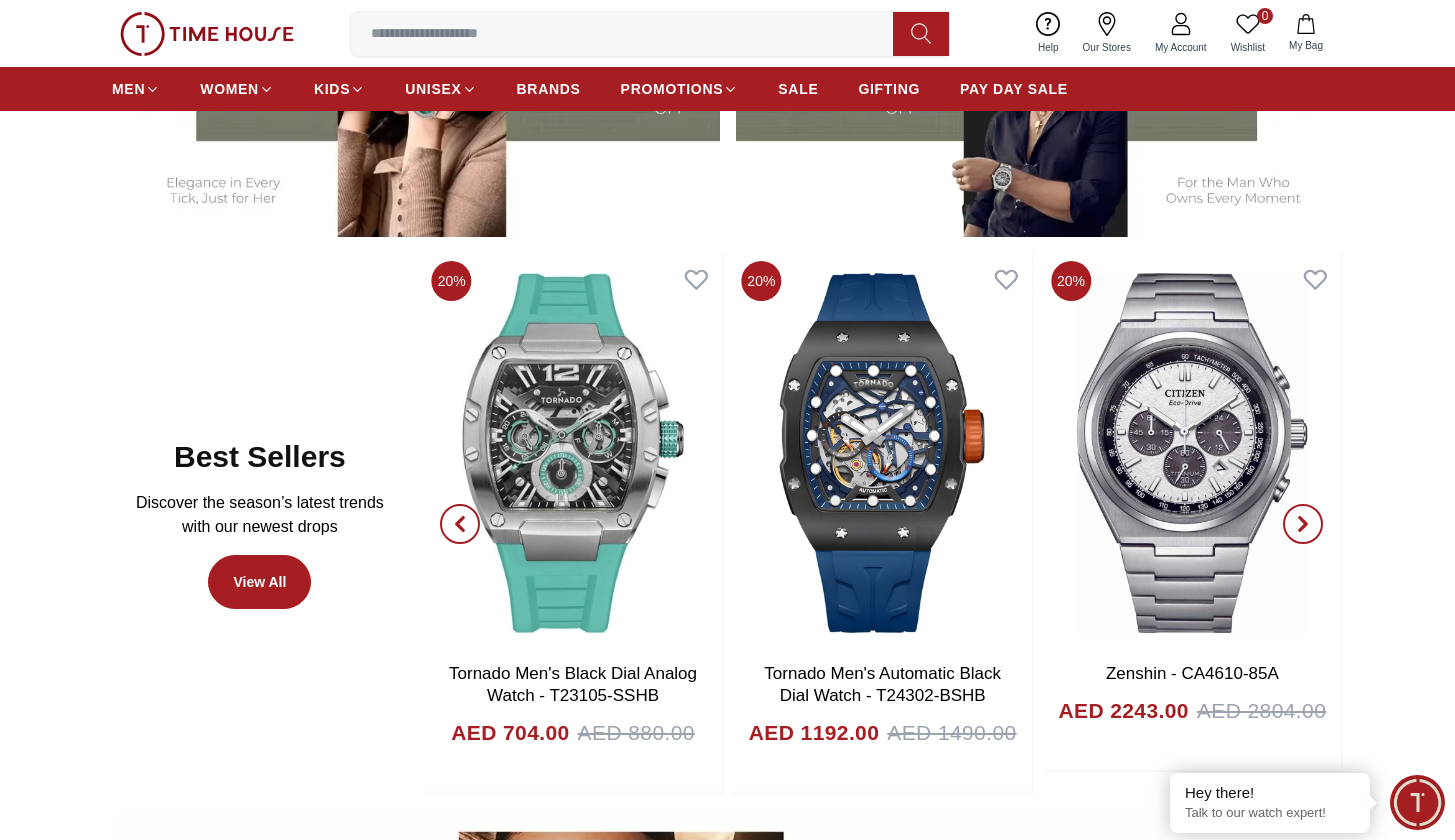 click 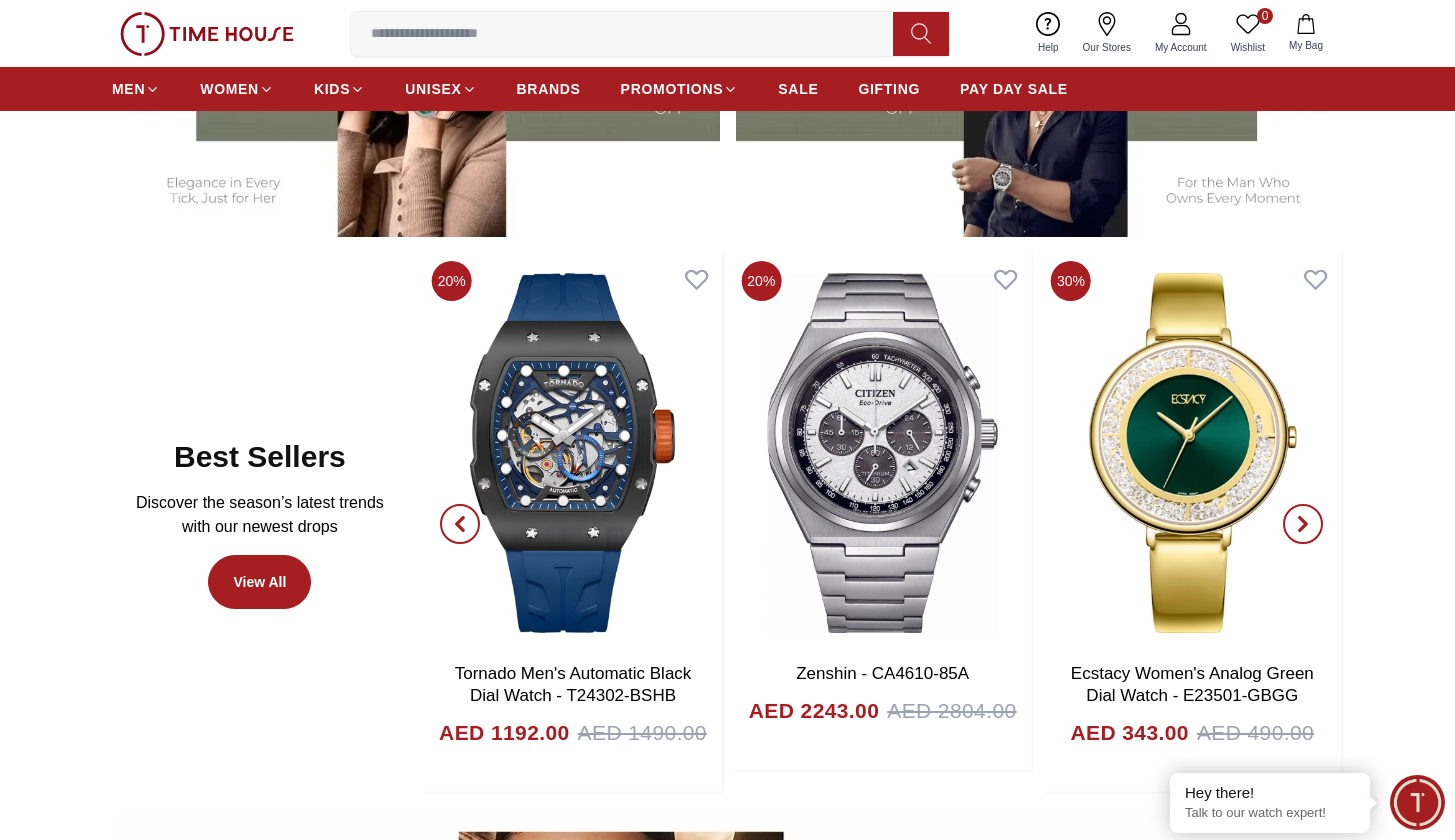click 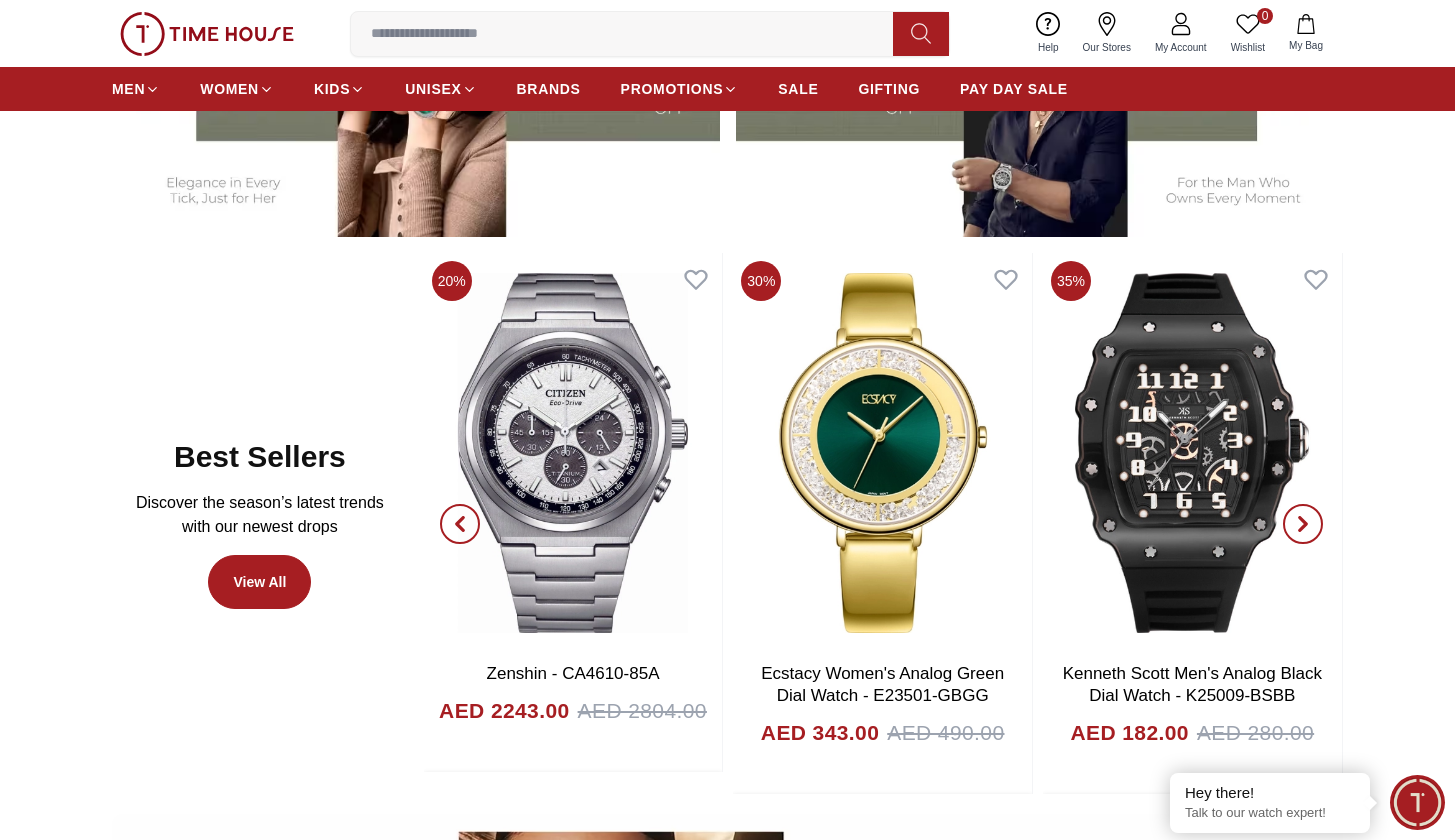 click 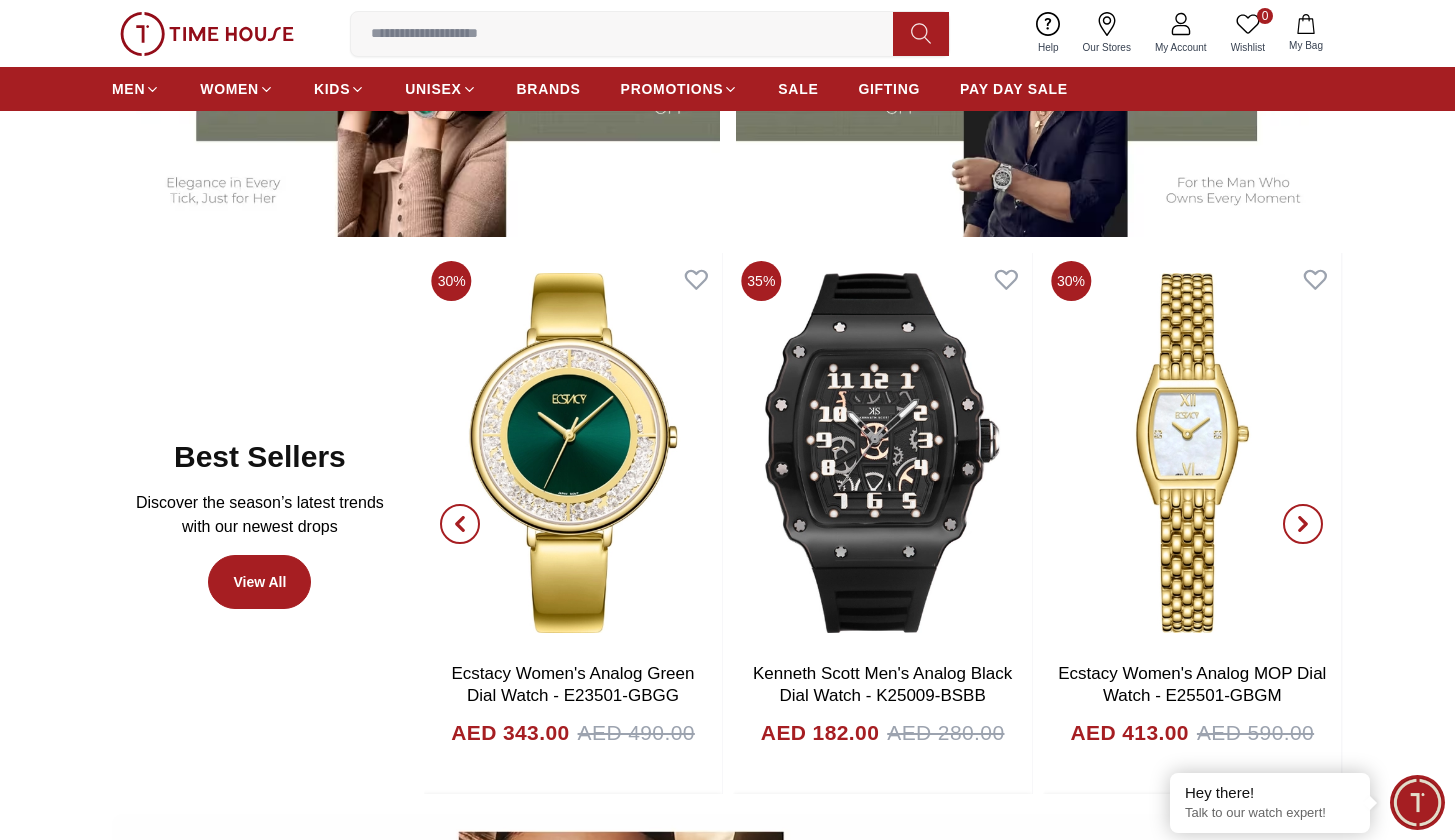 click 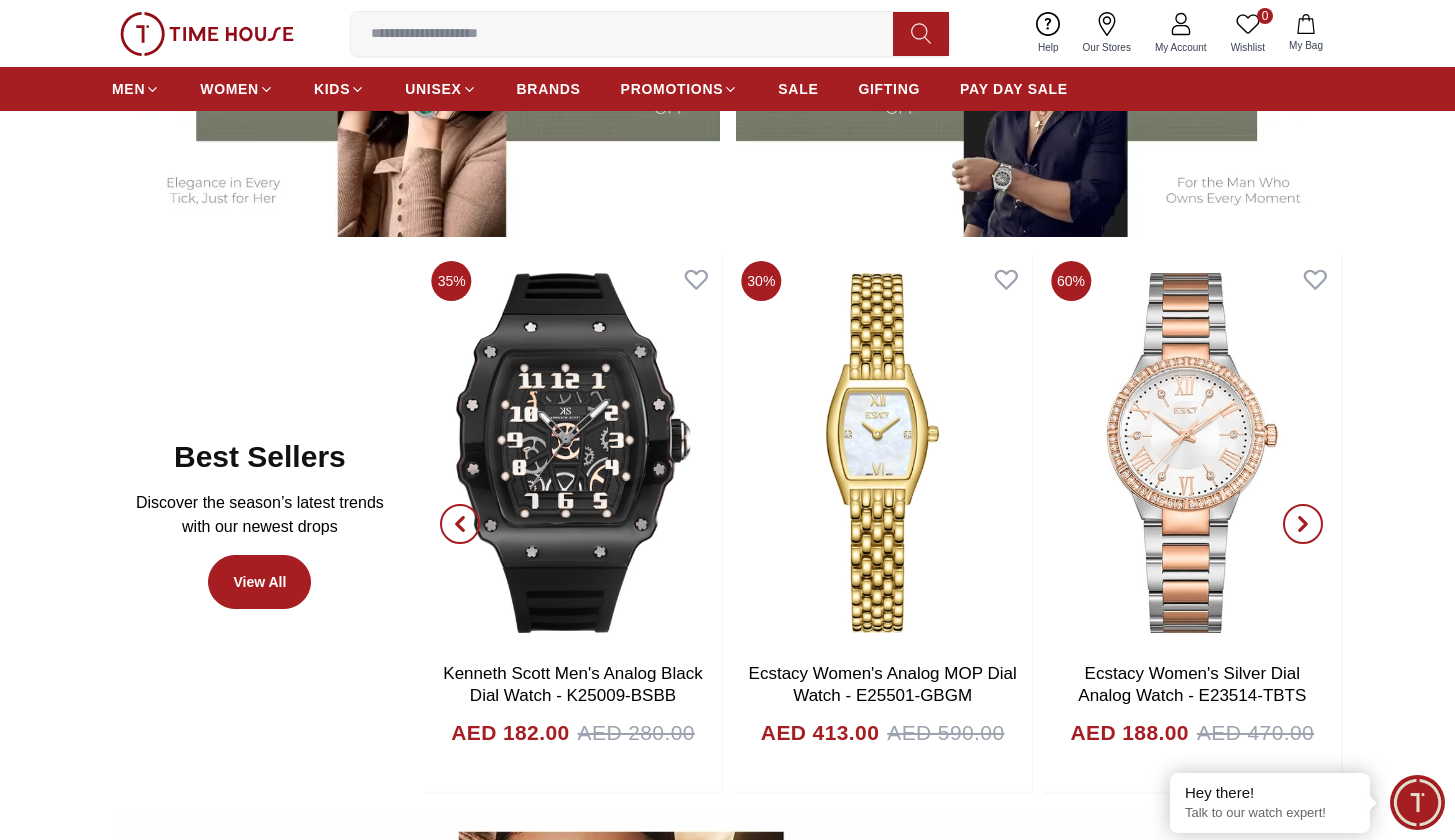 click 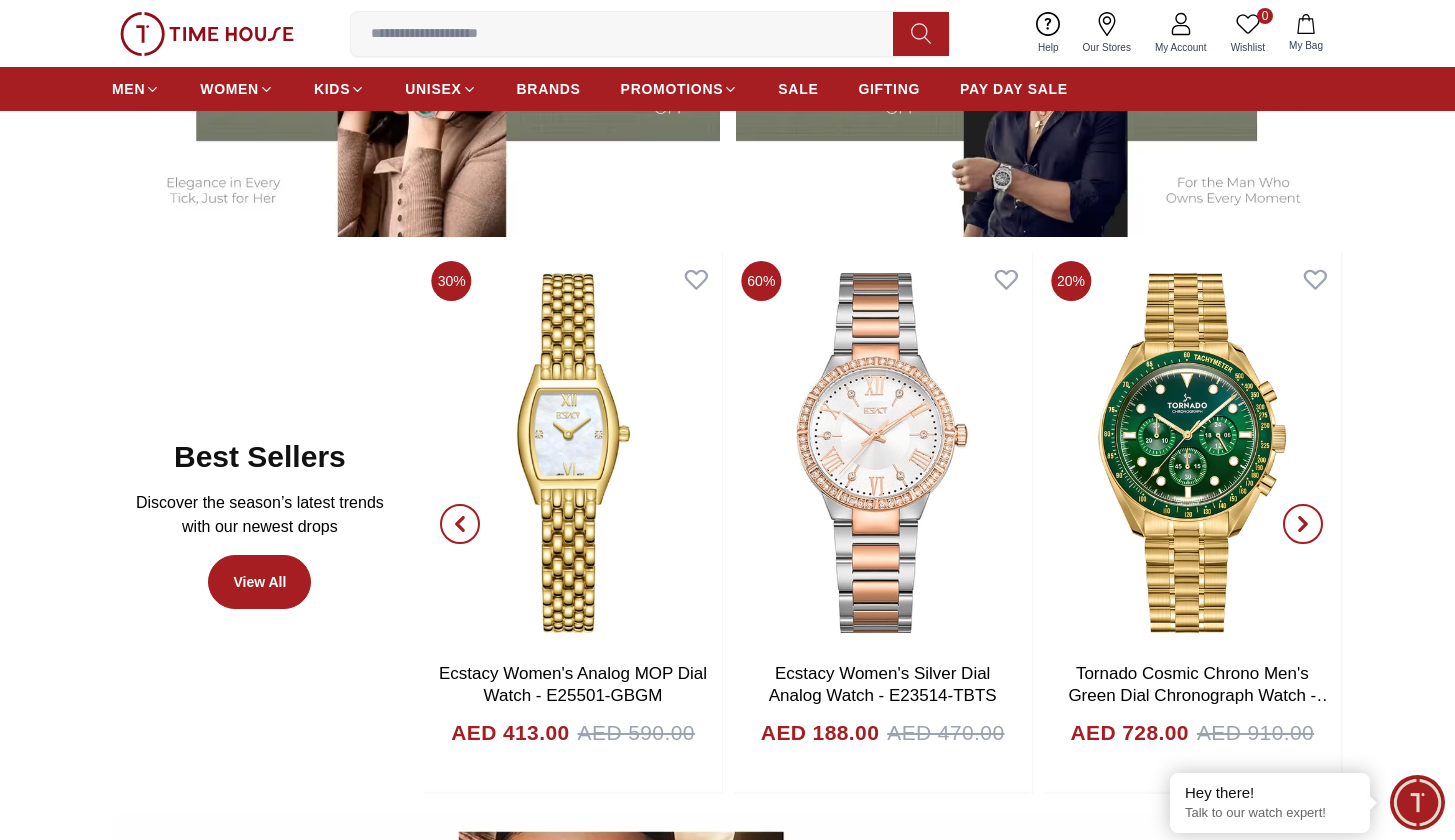 click 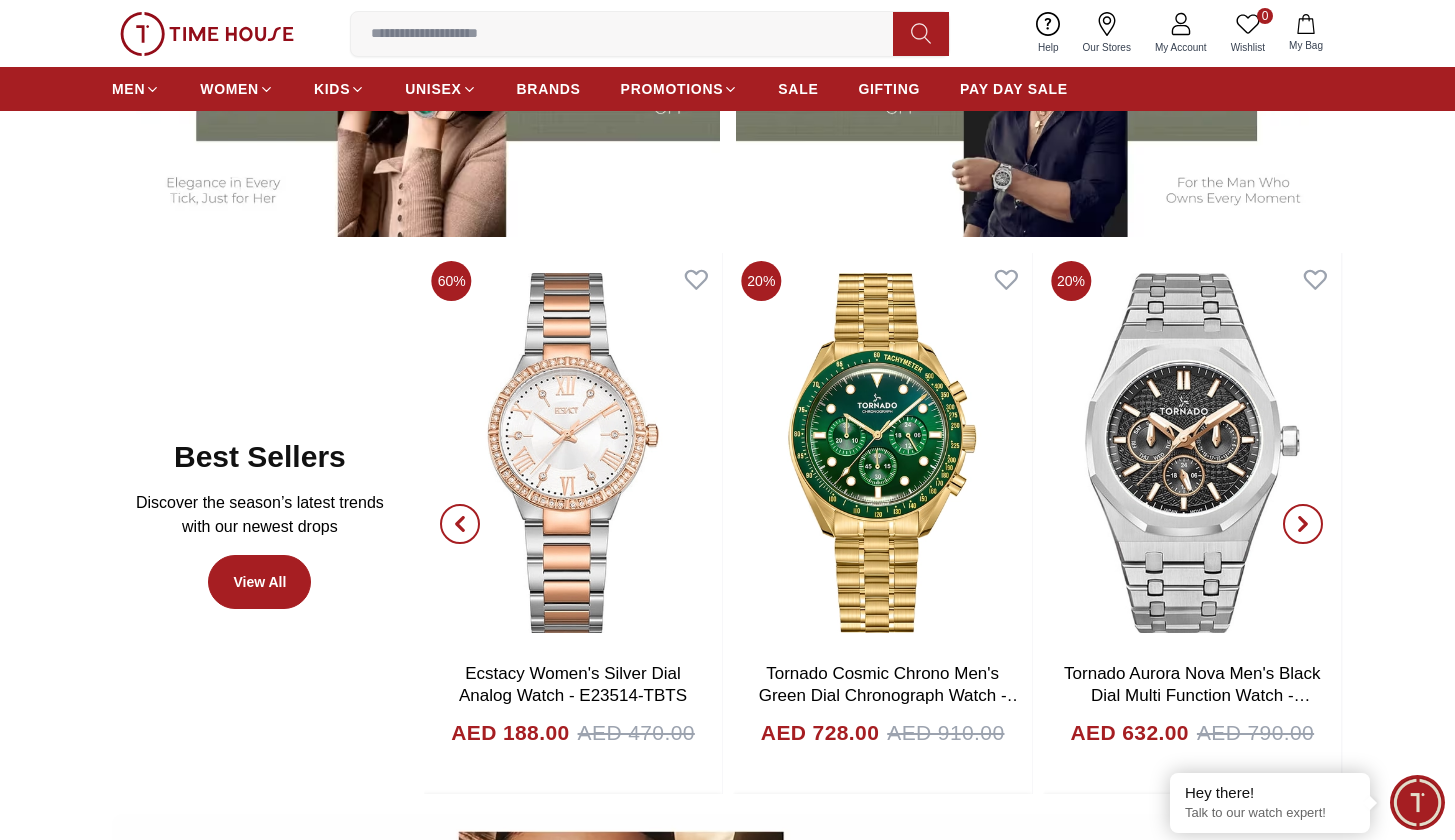 click 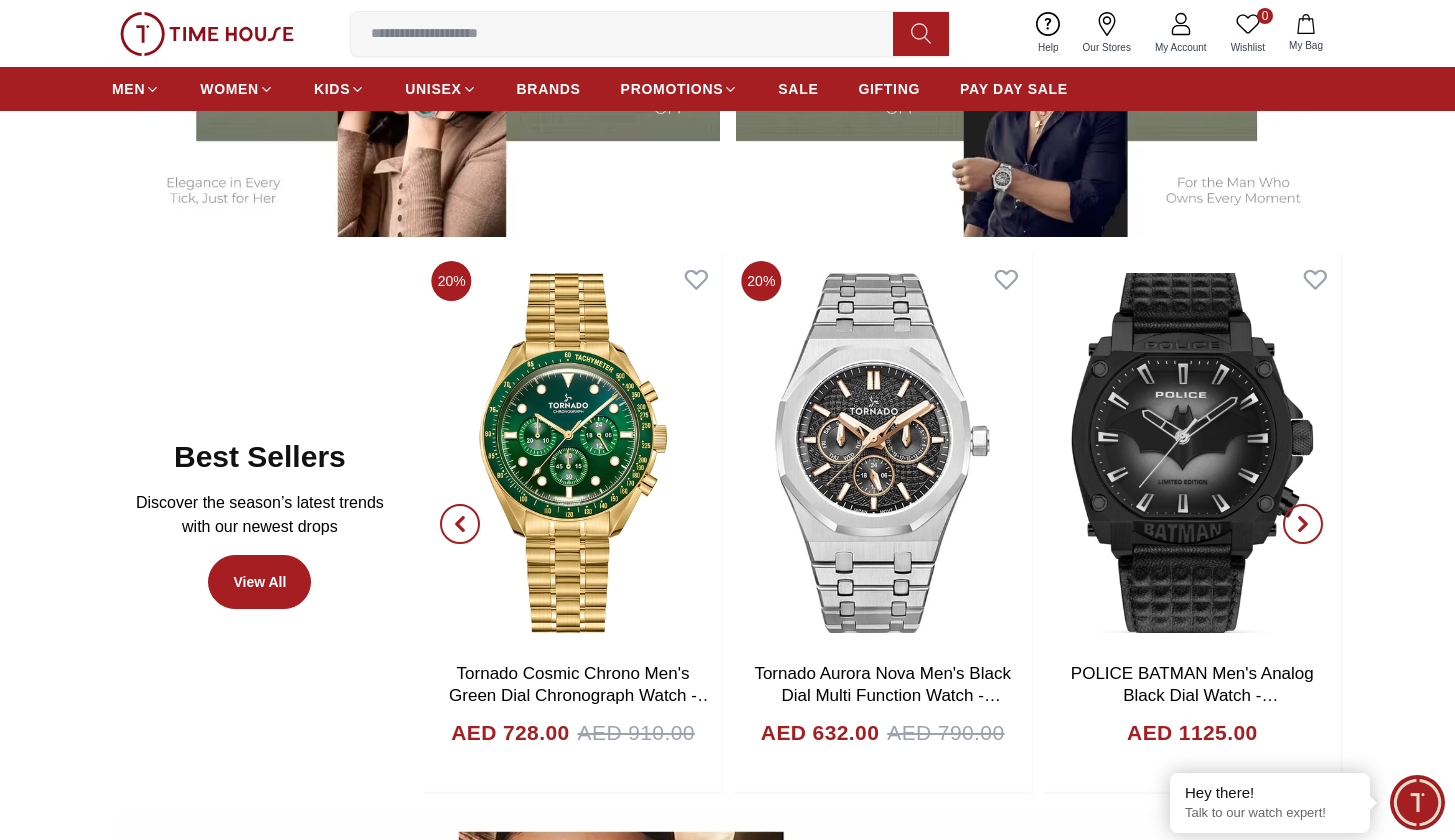 click 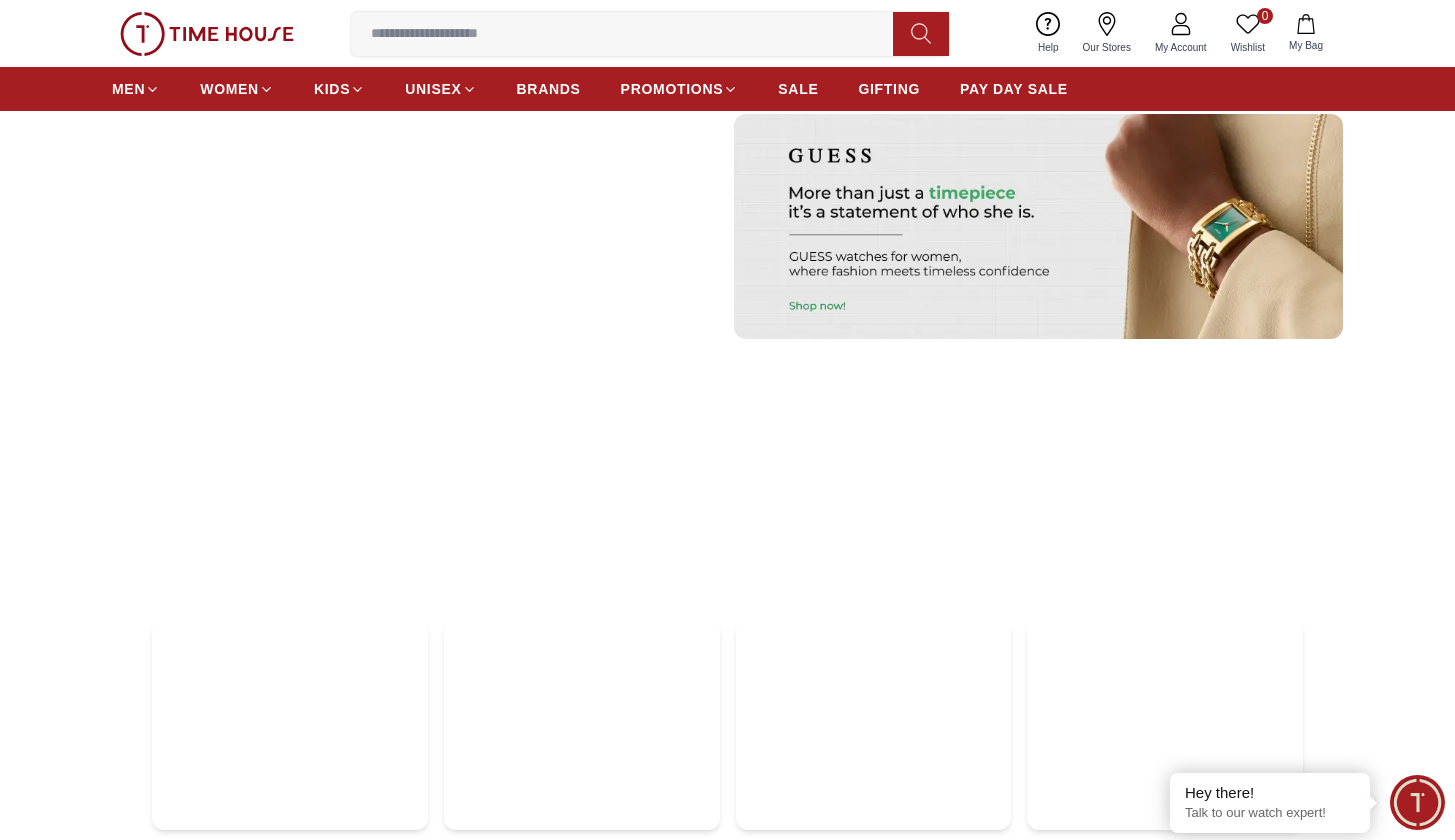 scroll, scrollTop: 5598, scrollLeft: 0, axis: vertical 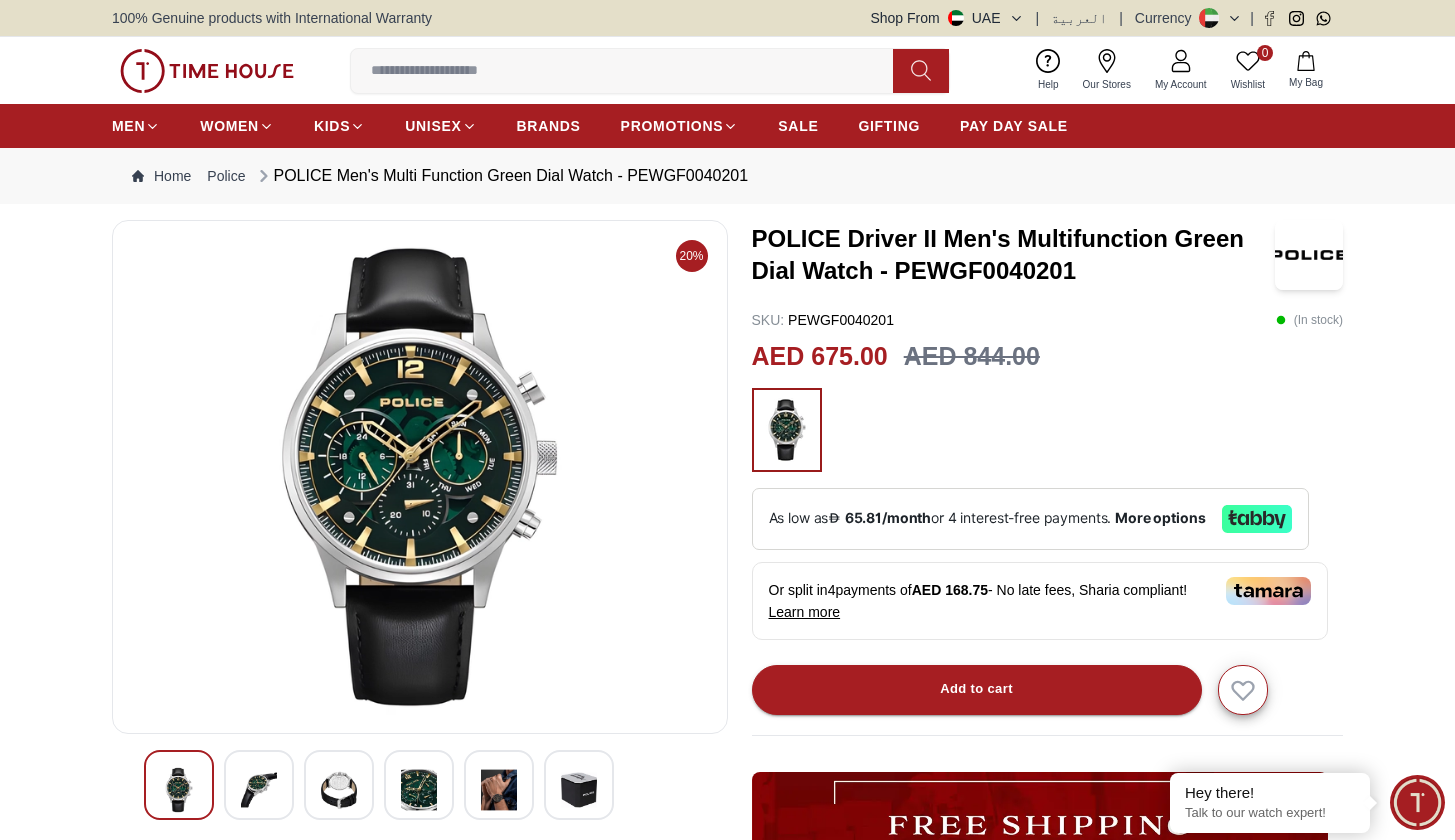 click at bounding box center (259, 790) 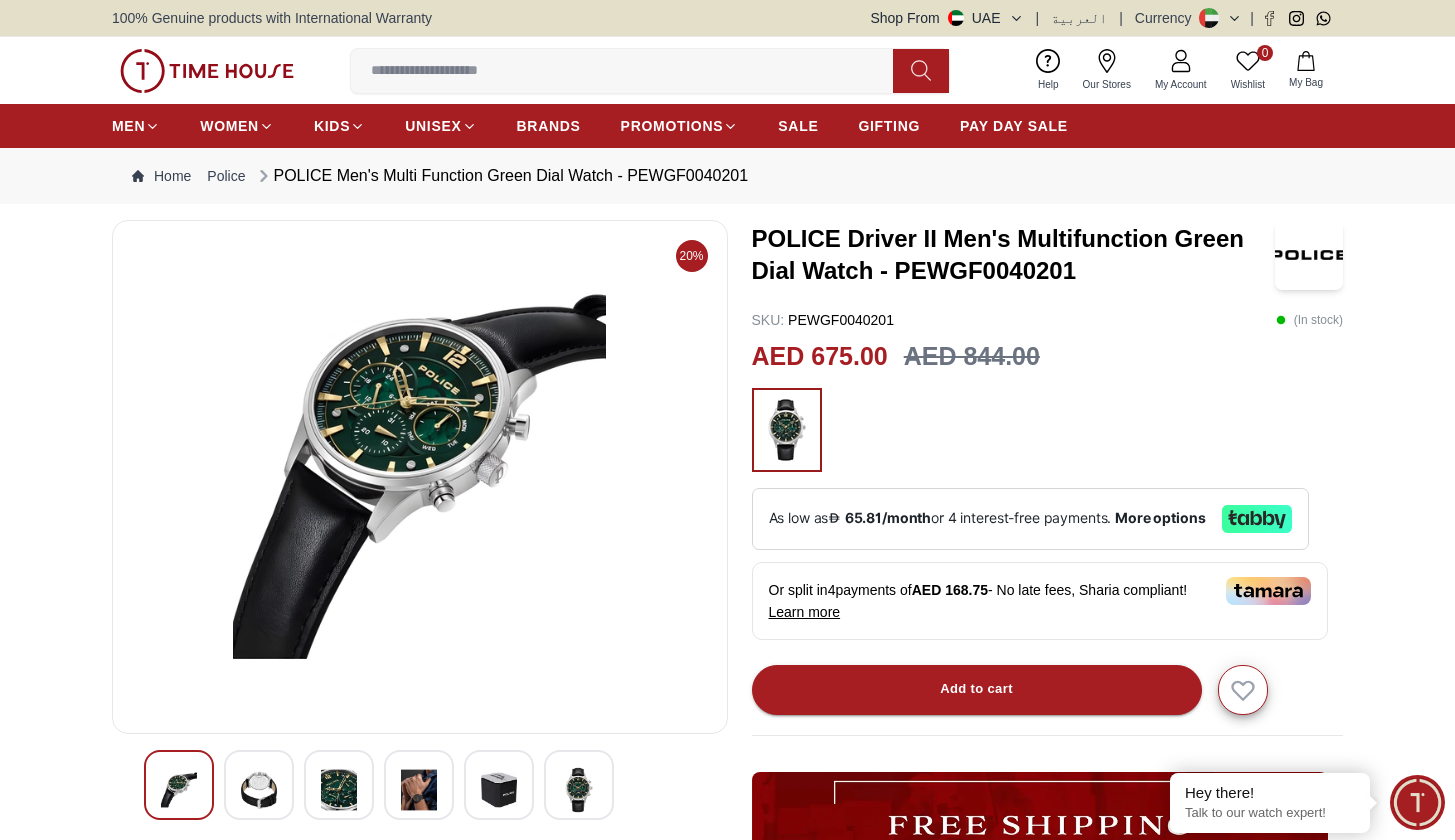 click at bounding box center [339, 785] 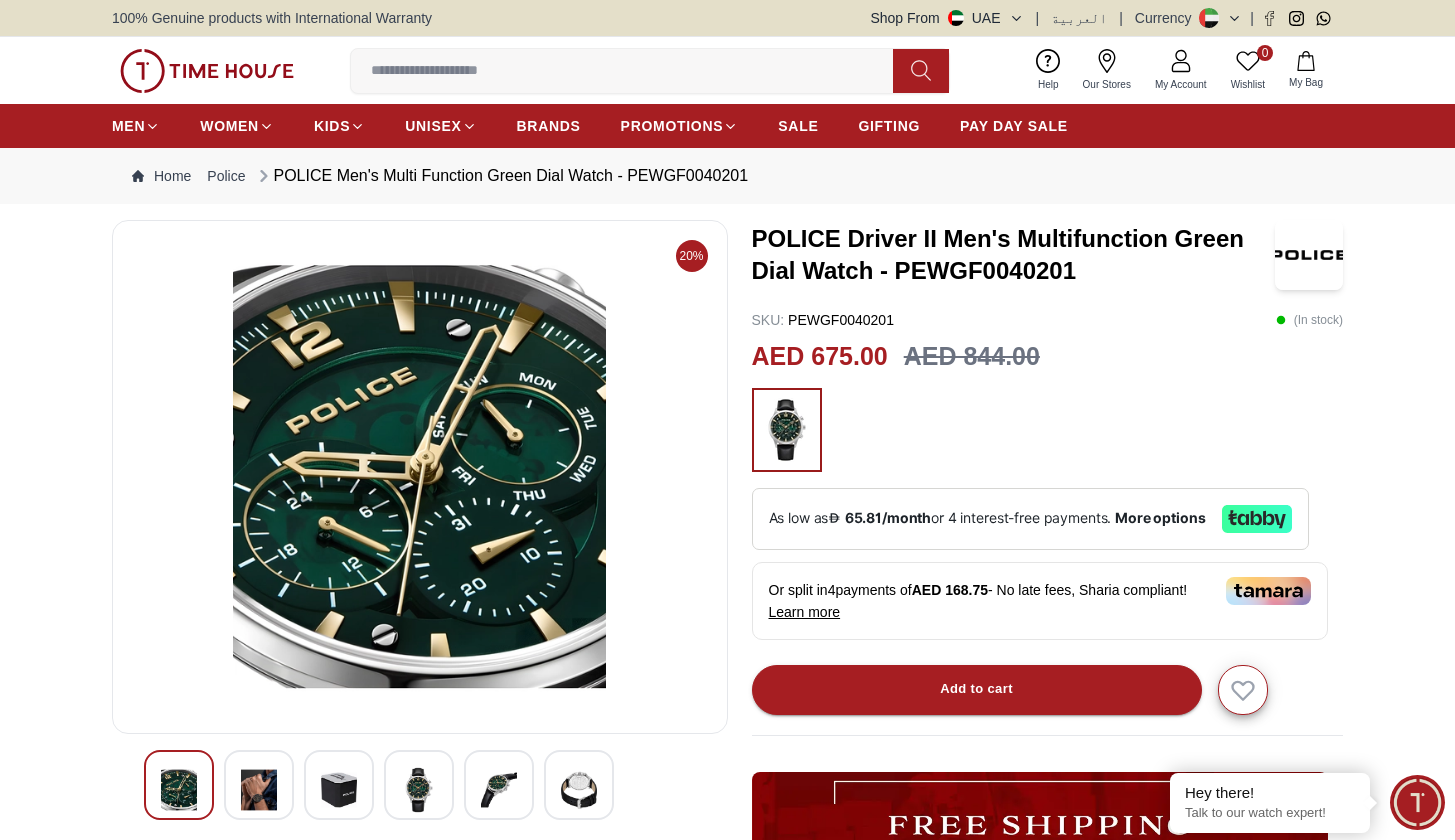 click at bounding box center (420, 785) 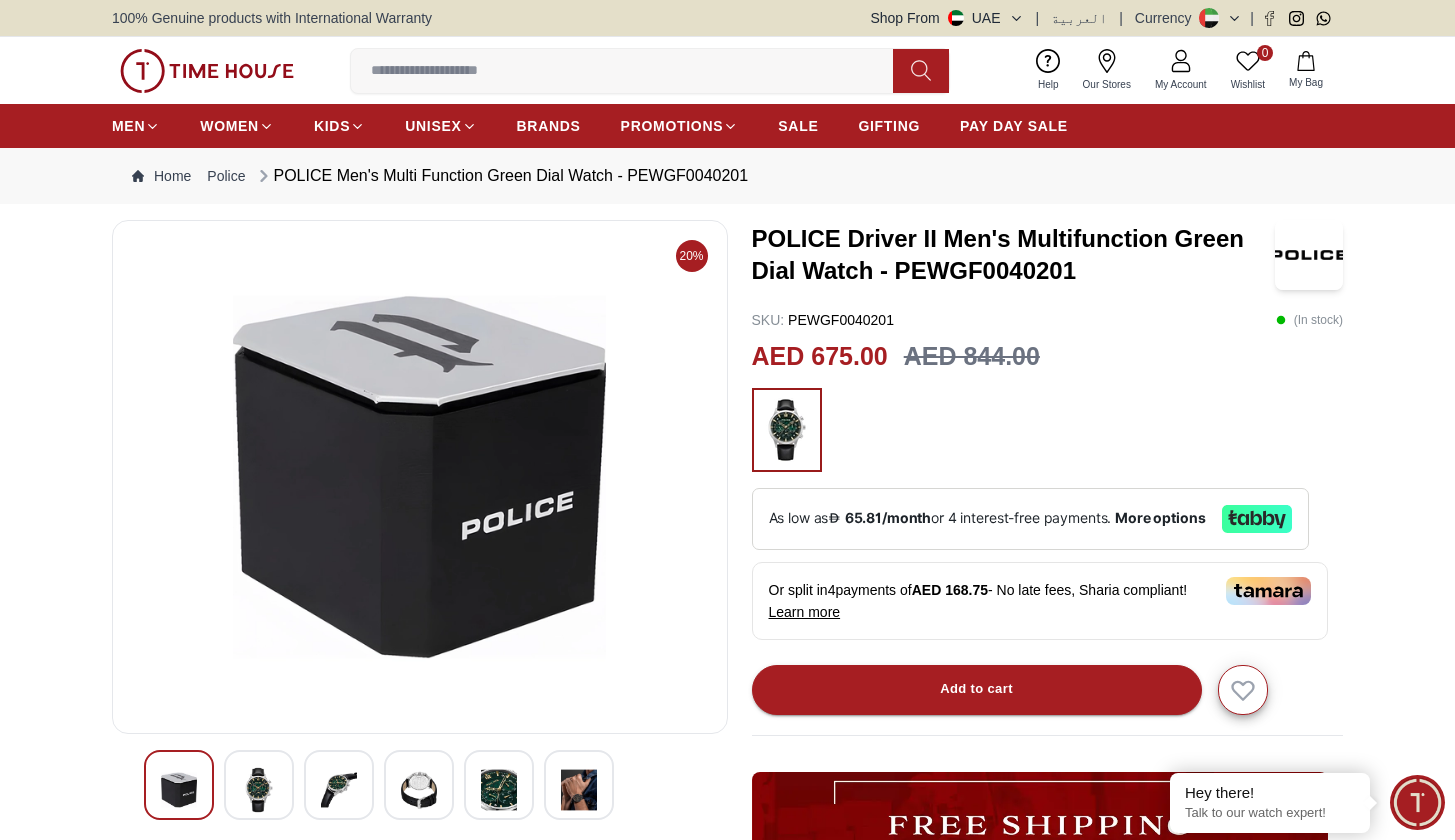 click at bounding box center (419, 790) 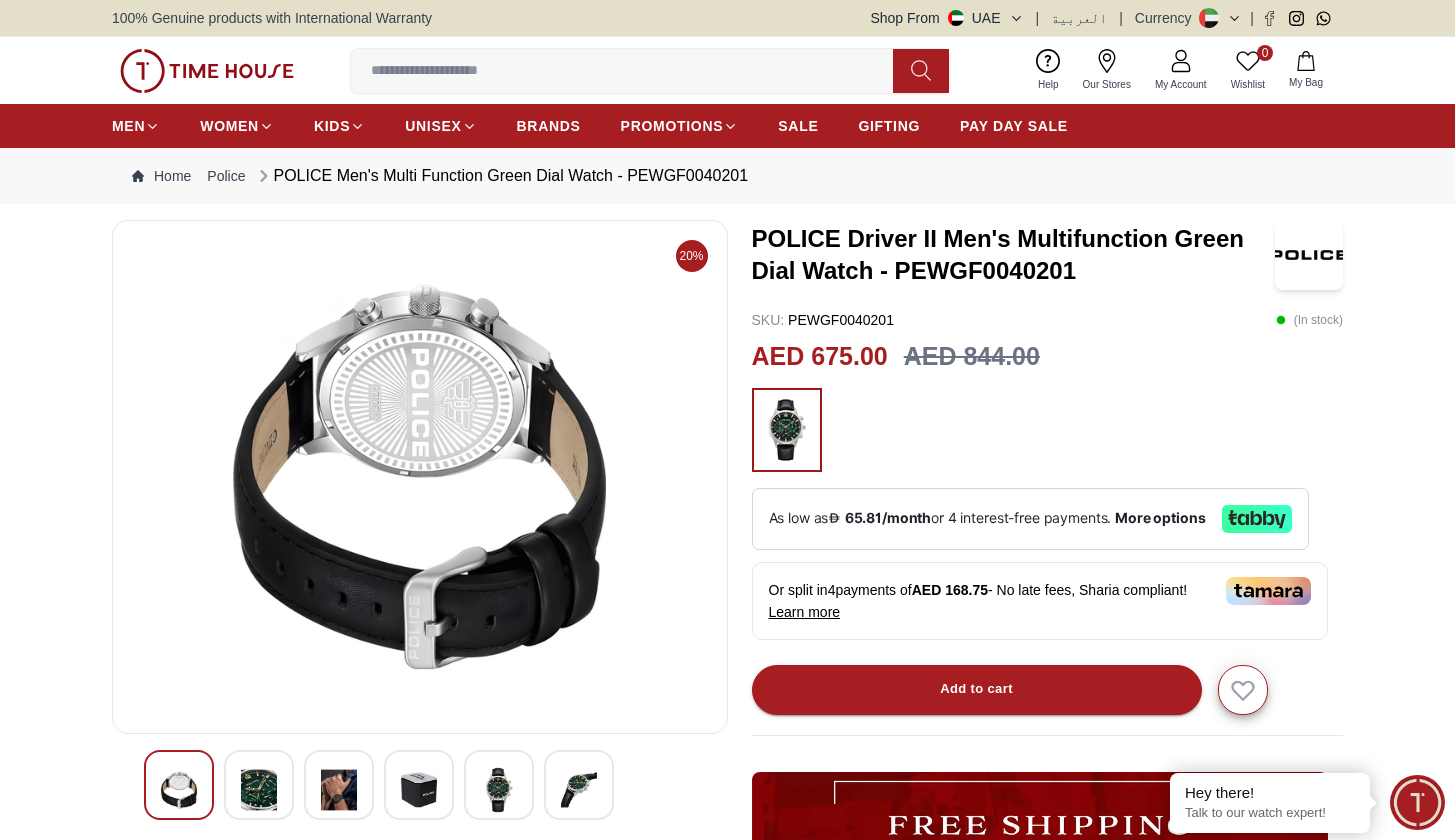click at bounding box center [499, 785] 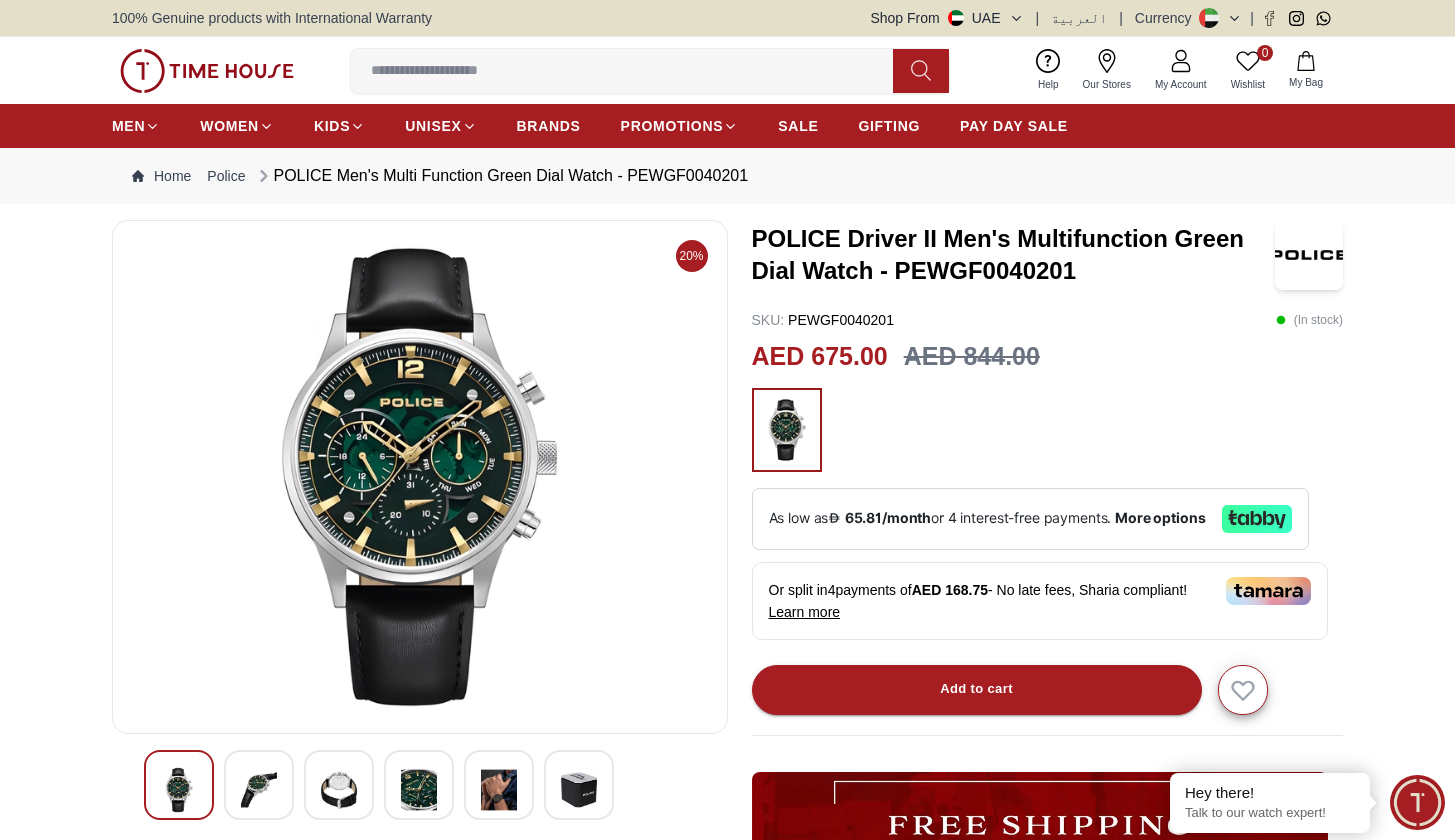 click at bounding box center [579, 790] 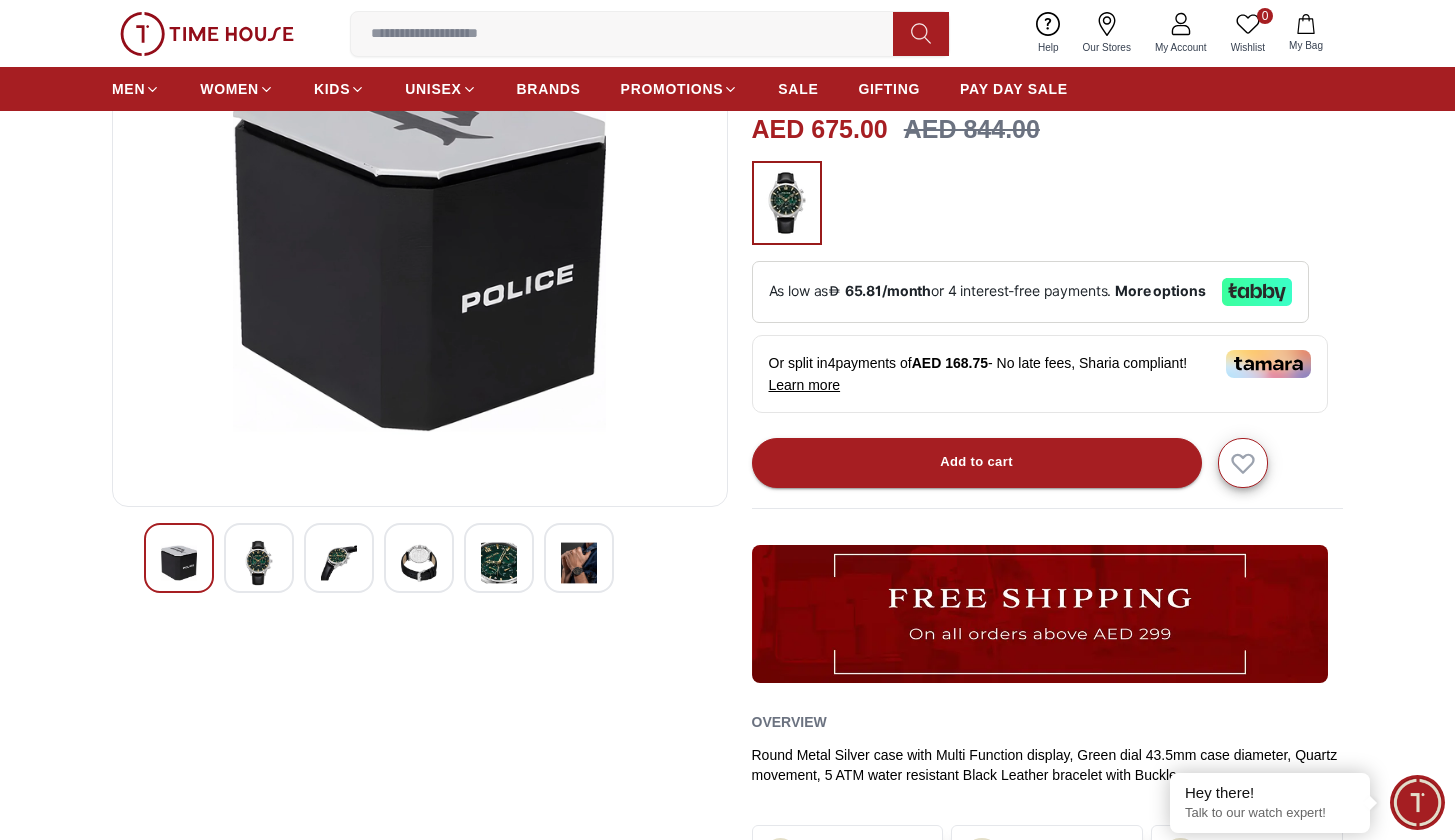 scroll, scrollTop: 432, scrollLeft: 0, axis: vertical 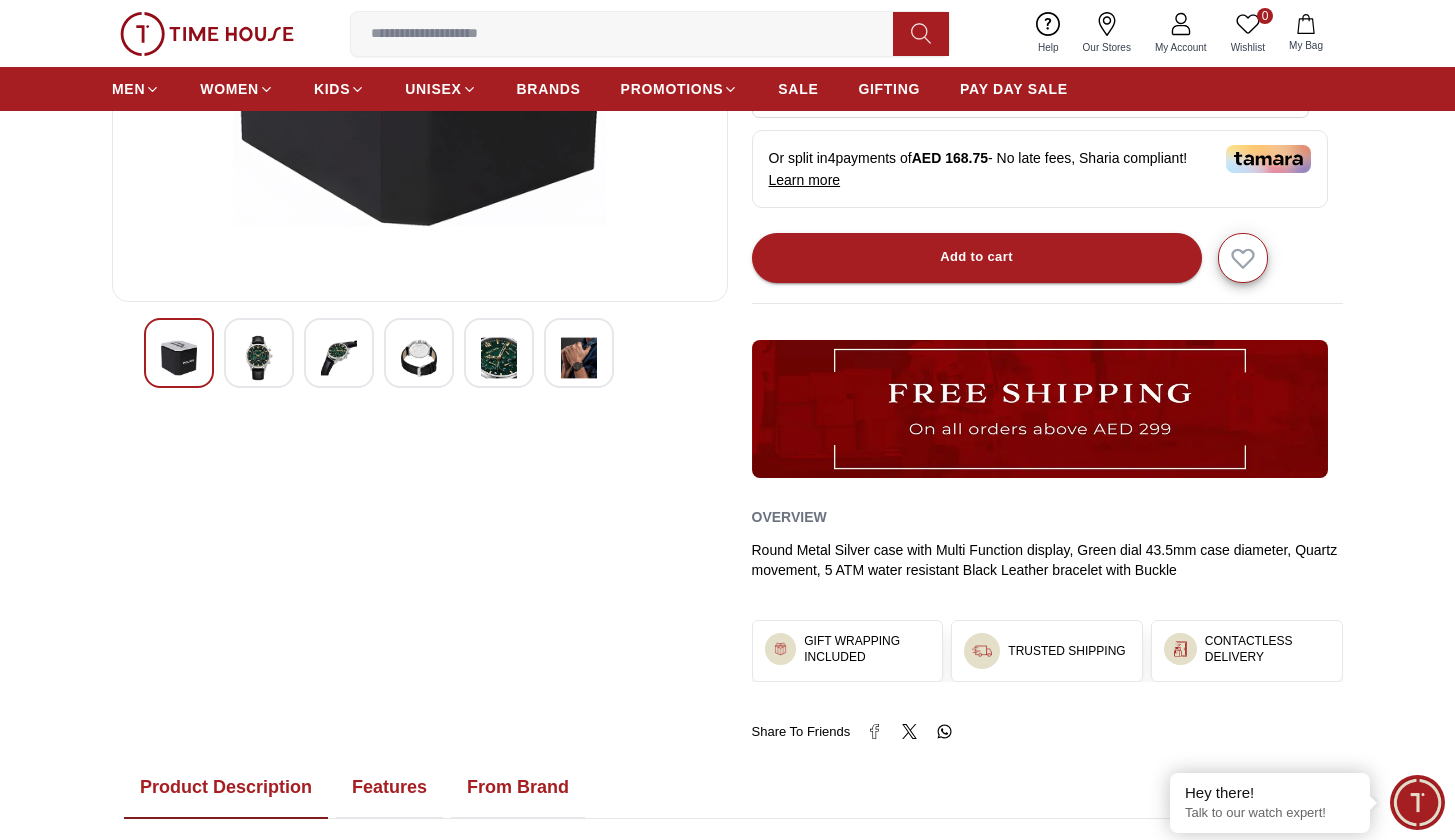 click at bounding box center [420, 353] 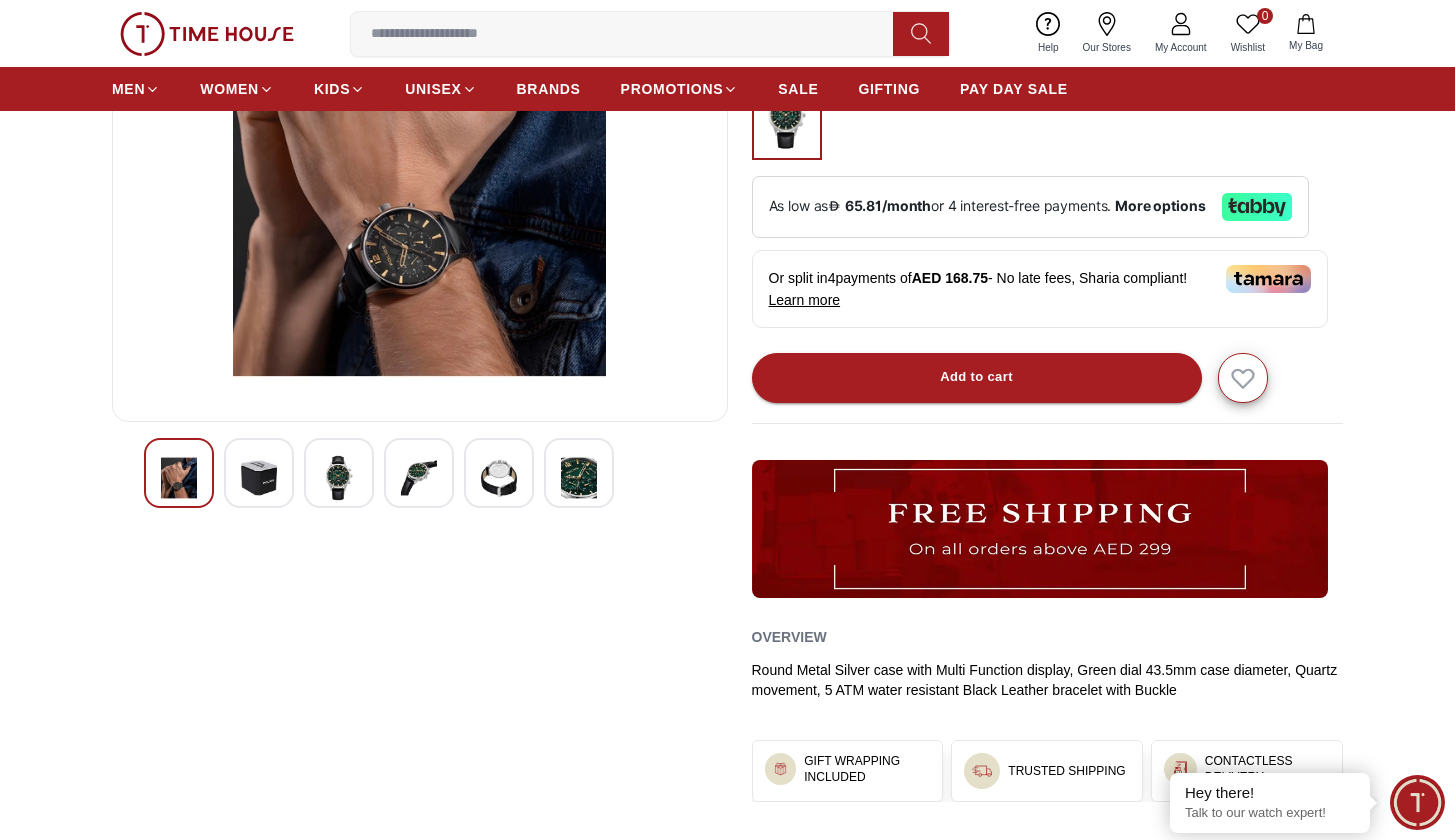 scroll, scrollTop: 0, scrollLeft: 0, axis: both 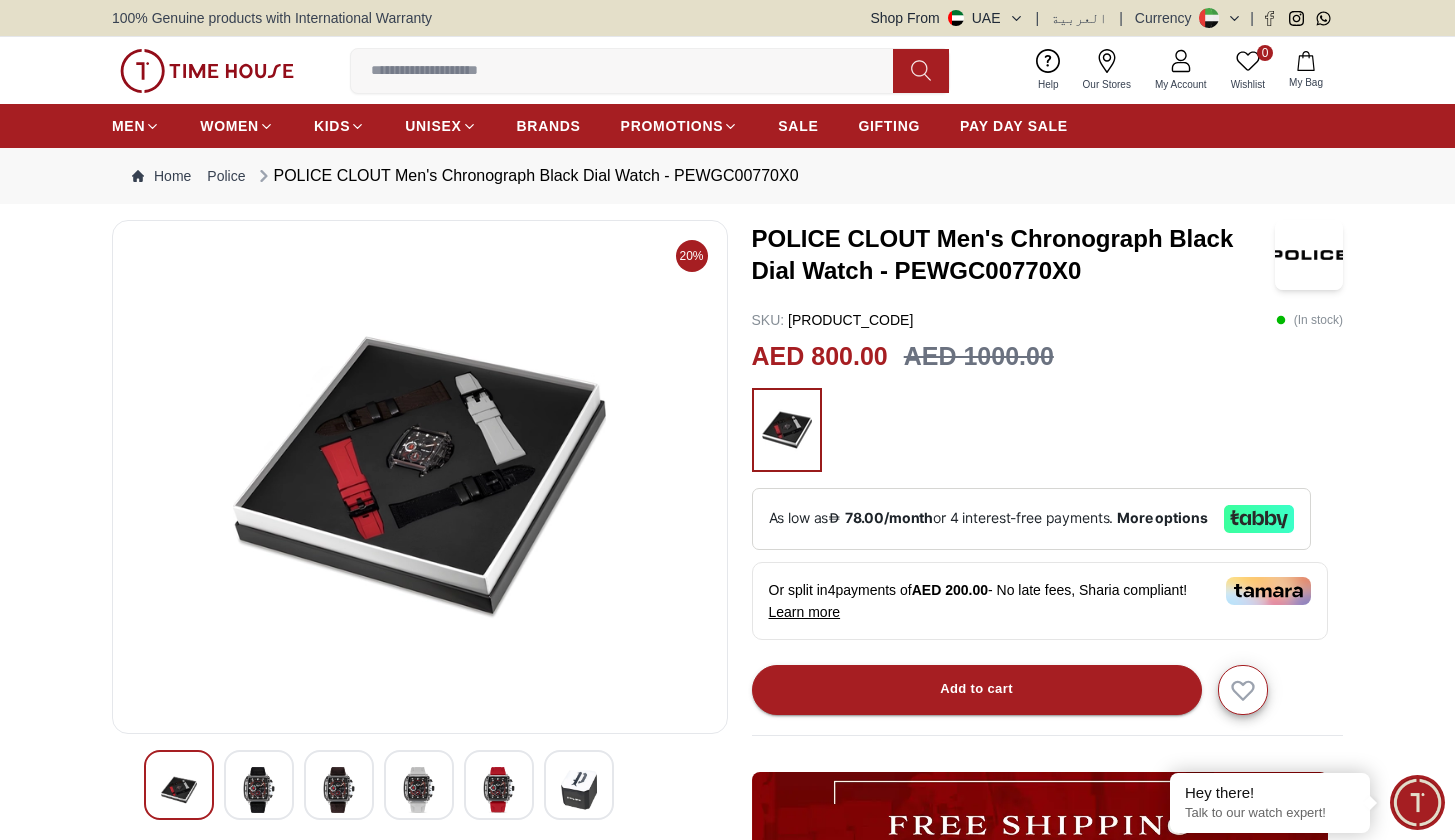 click at bounding box center [259, 790] 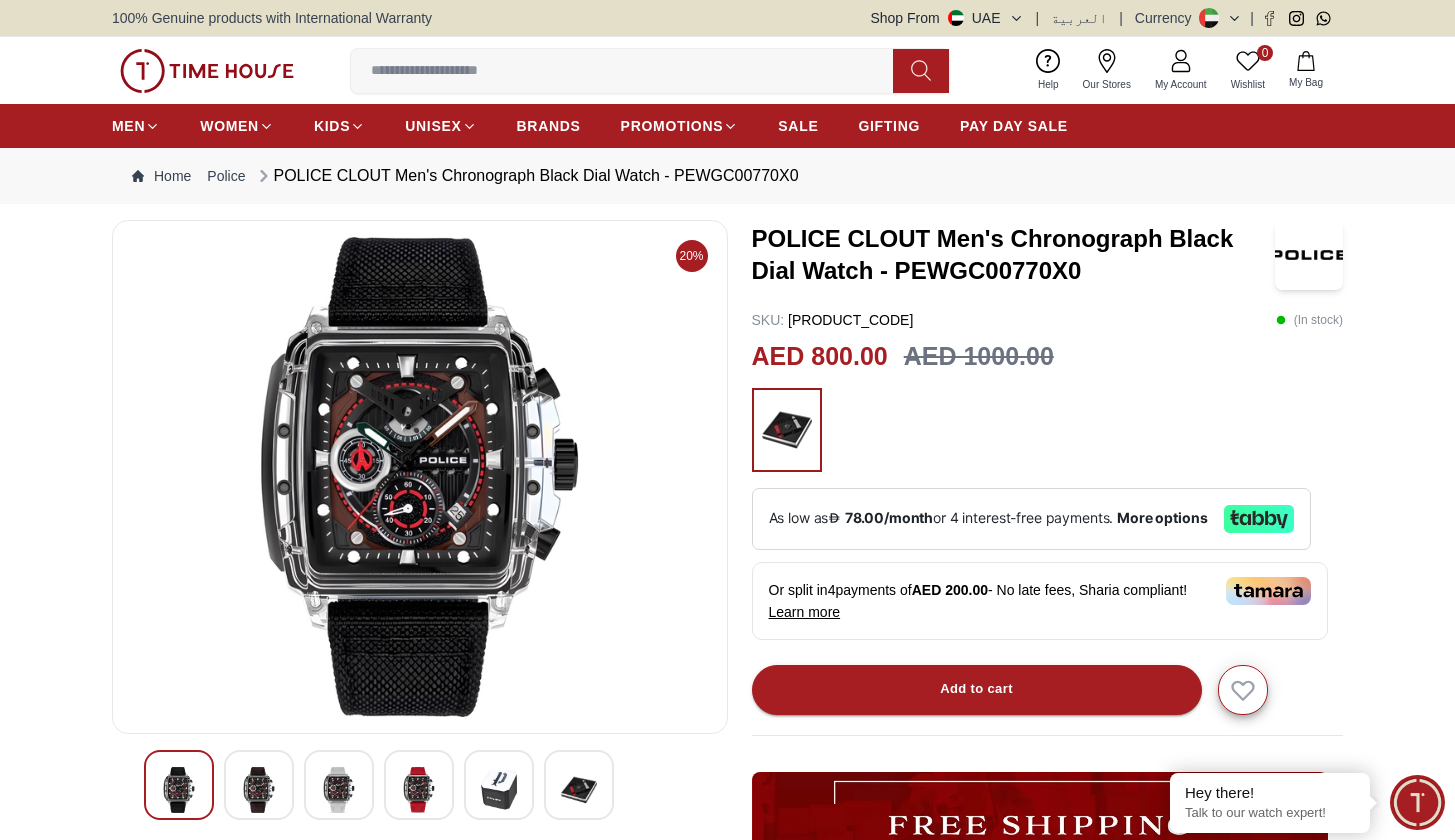 click at bounding box center [339, 785] 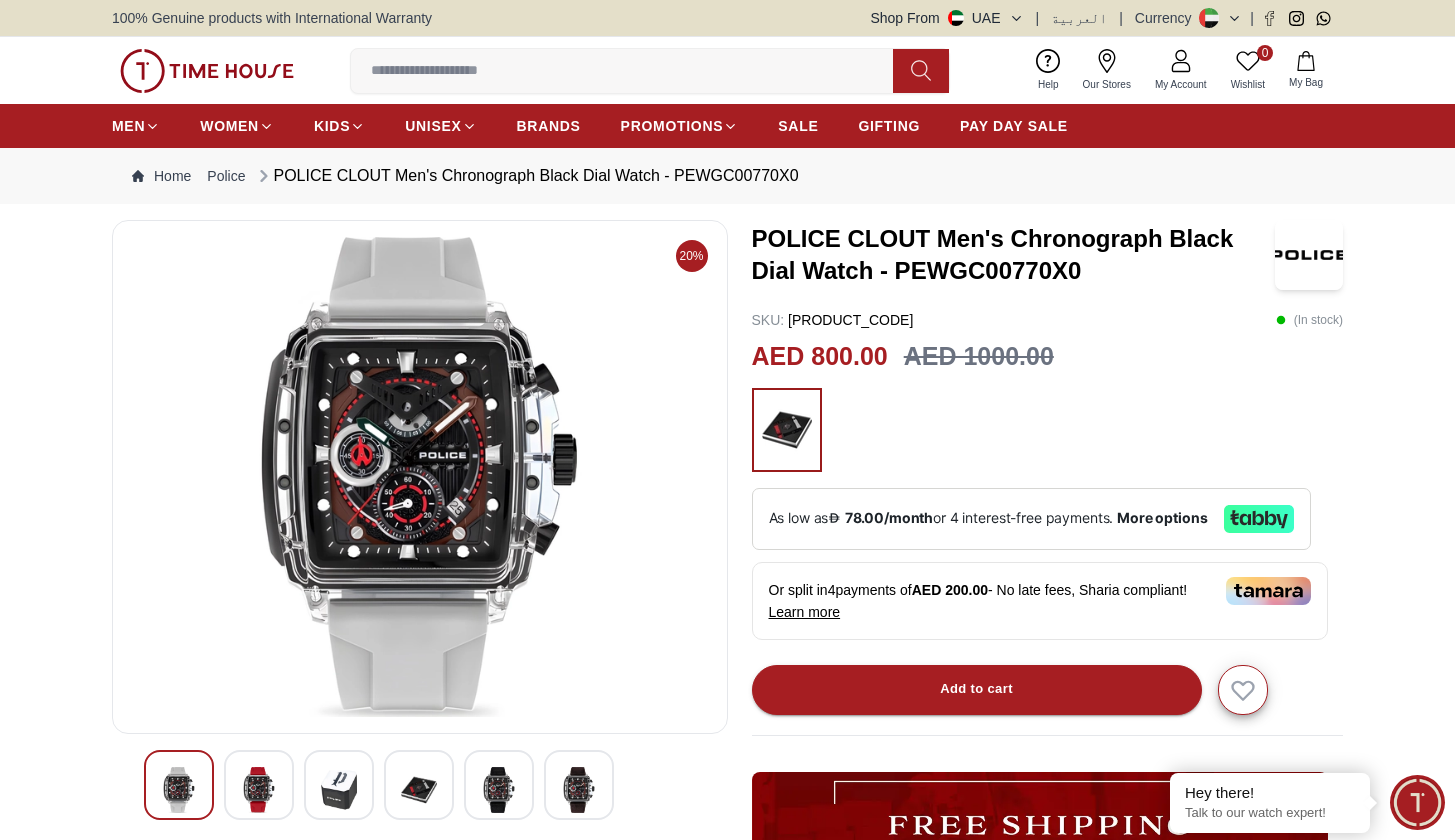 click at bounding box center [419, 790] 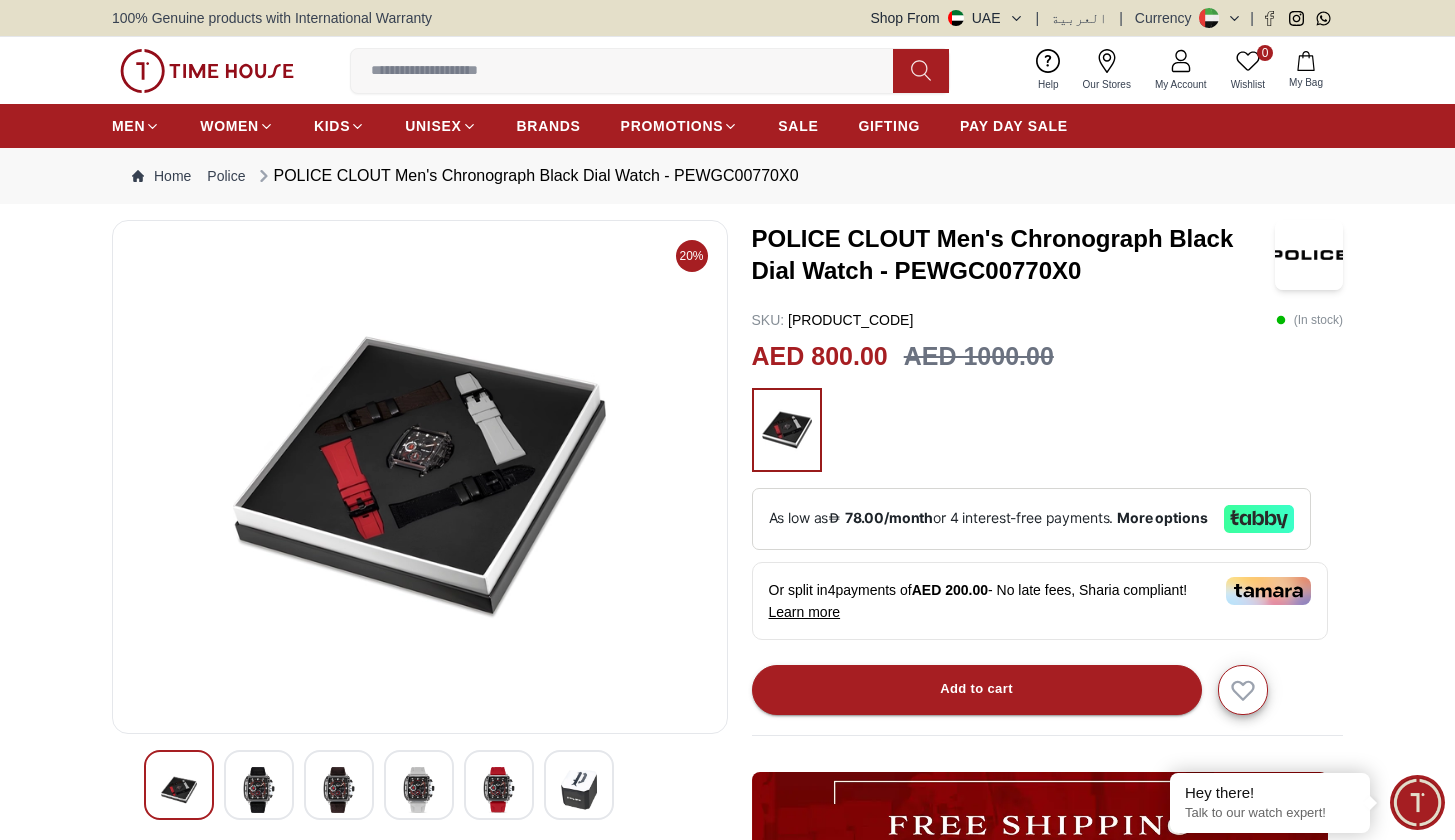 click at bounding box center (499, 785) 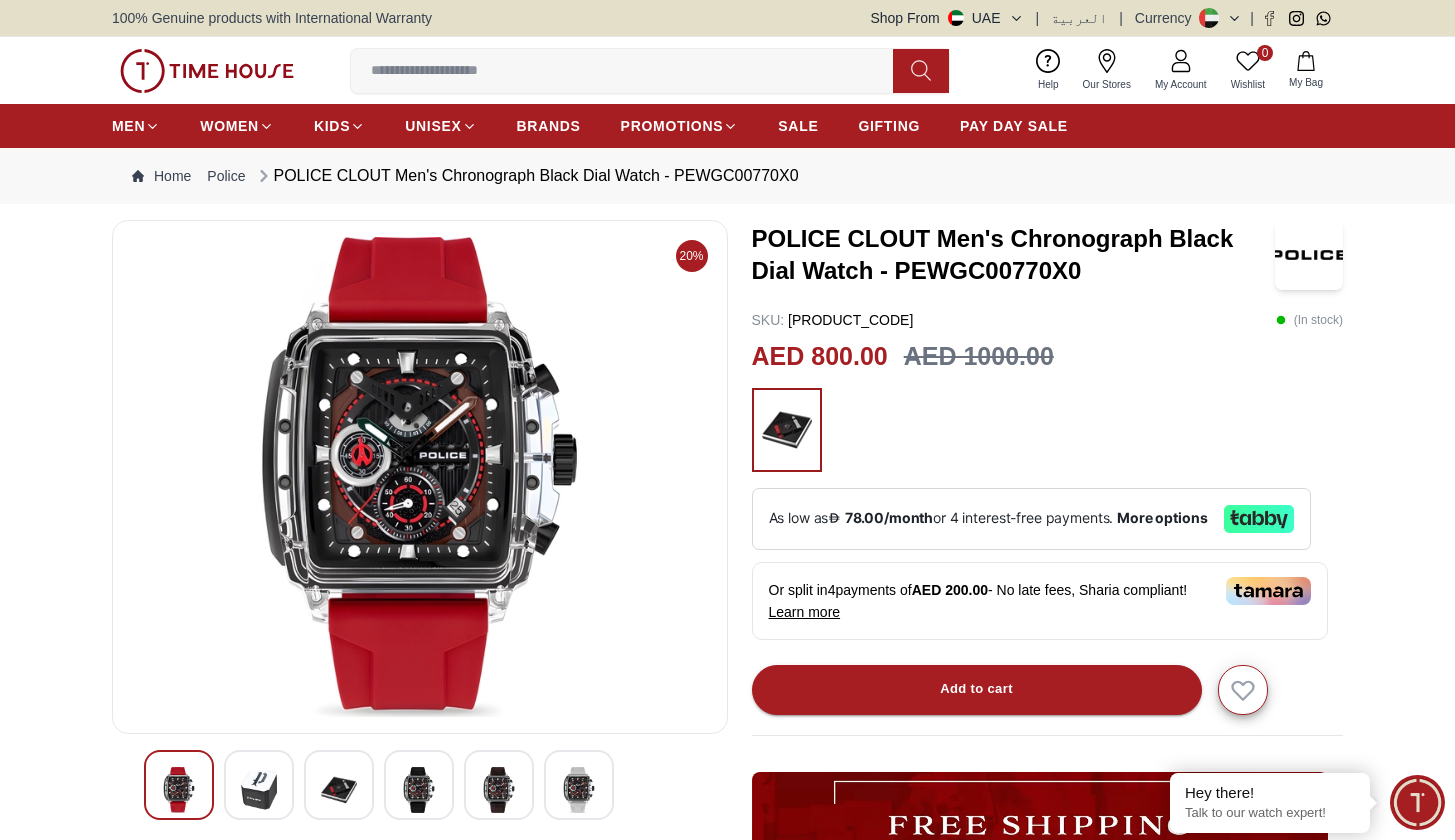 click at bounding box center [579, 790] 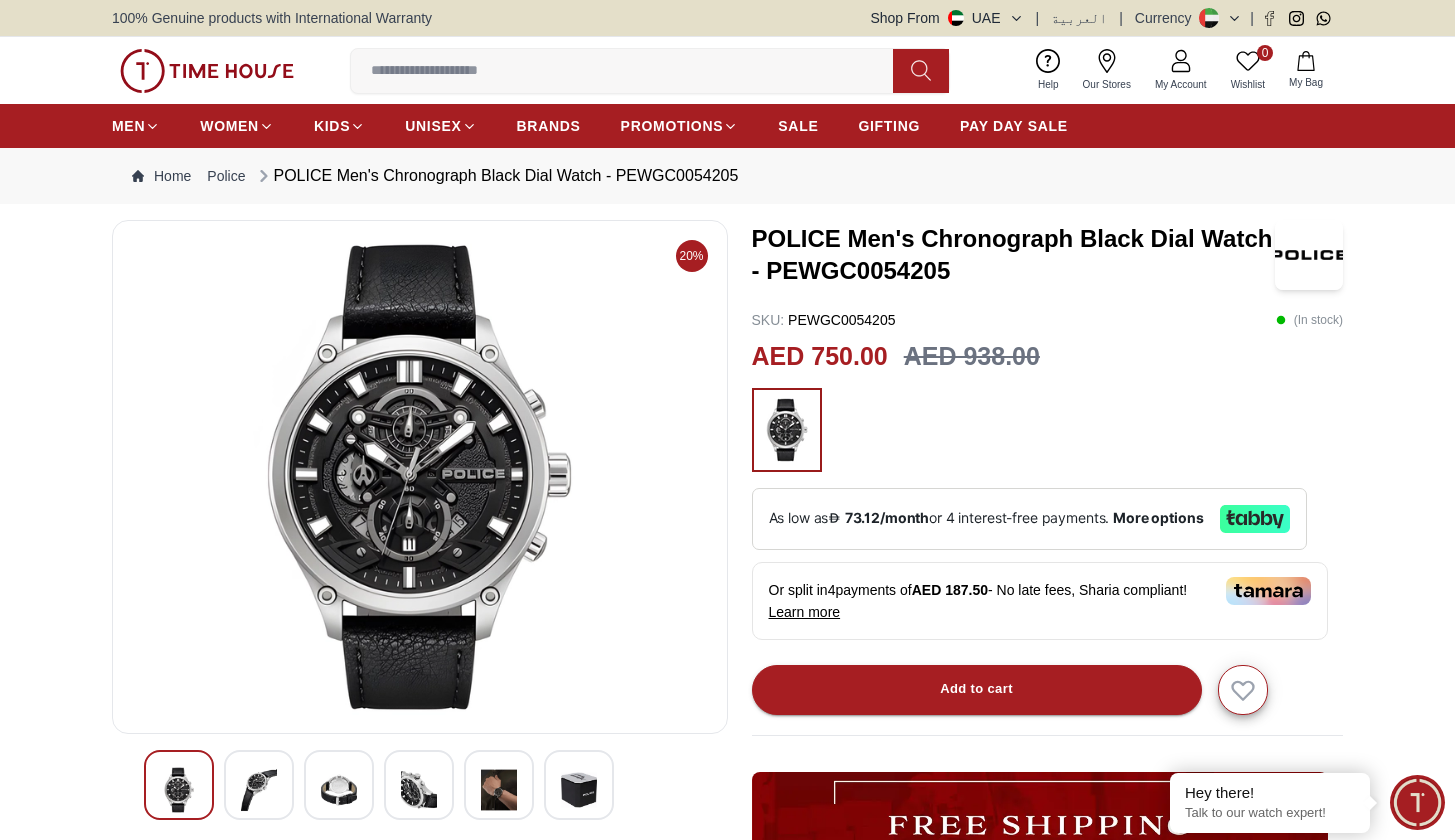 scroll, scrollTop: 0, scrollLeft: 0, axis: both 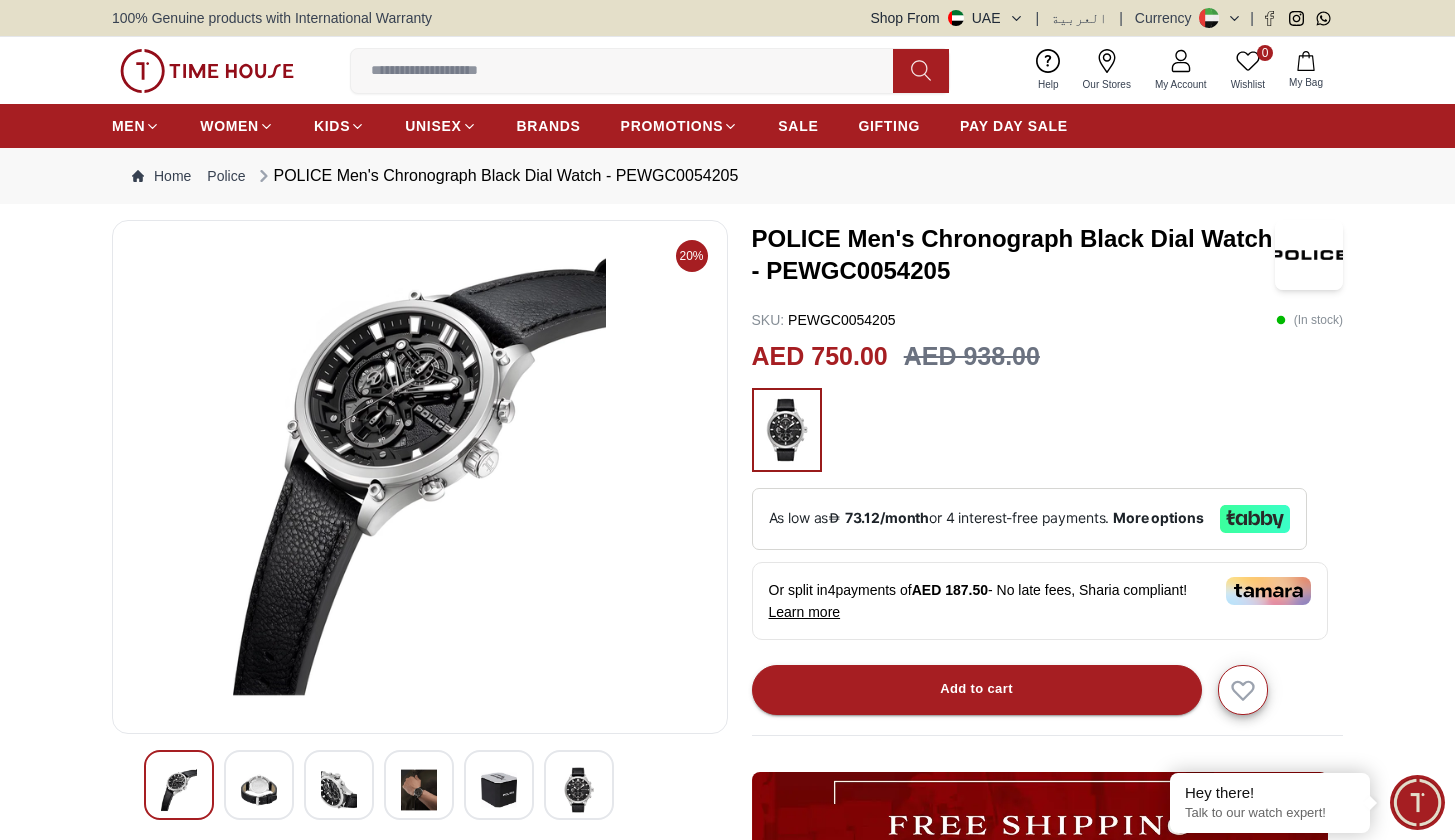 click at bounding box center (339, 790) 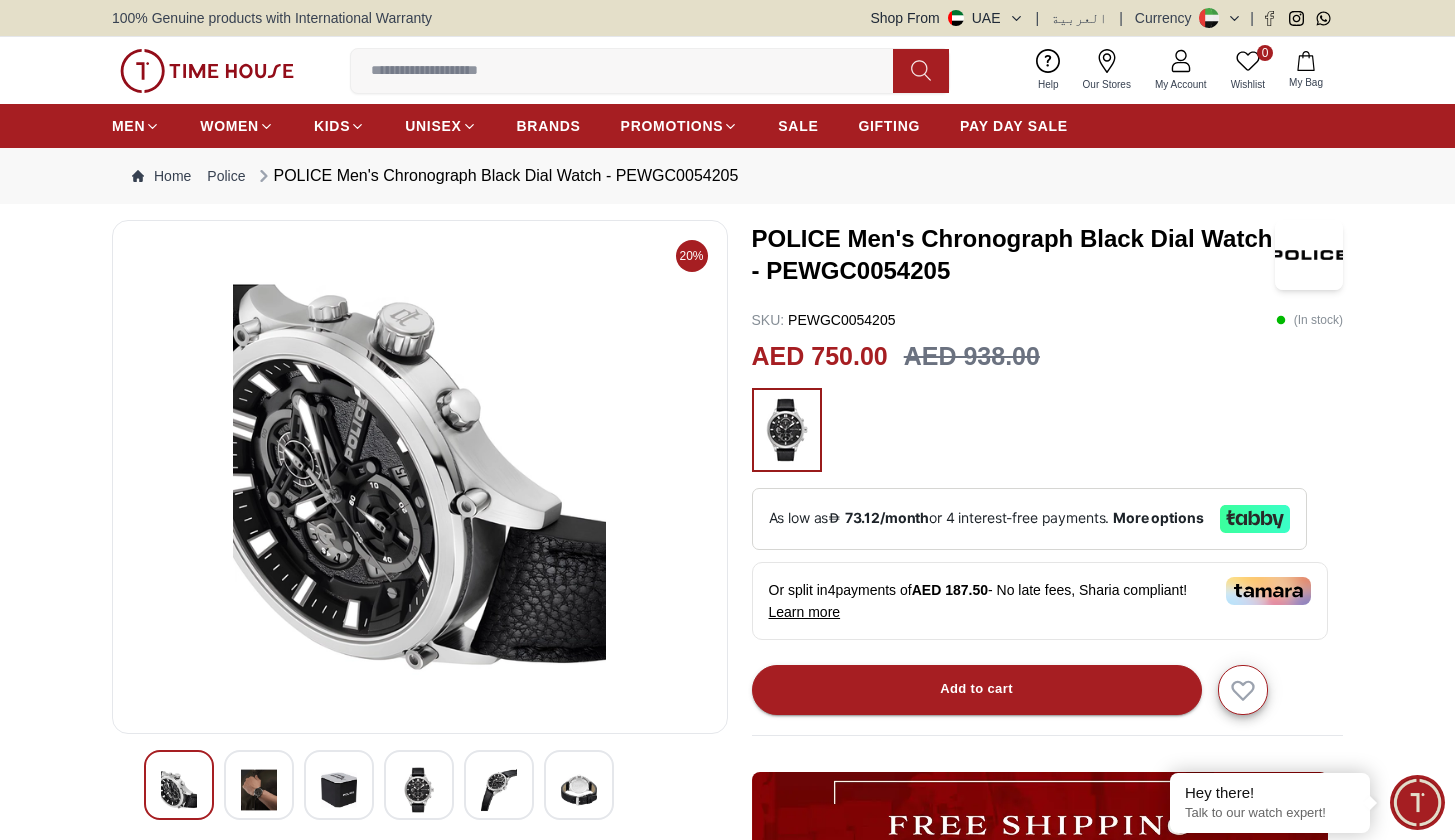 click at bounding box center [499, 790] 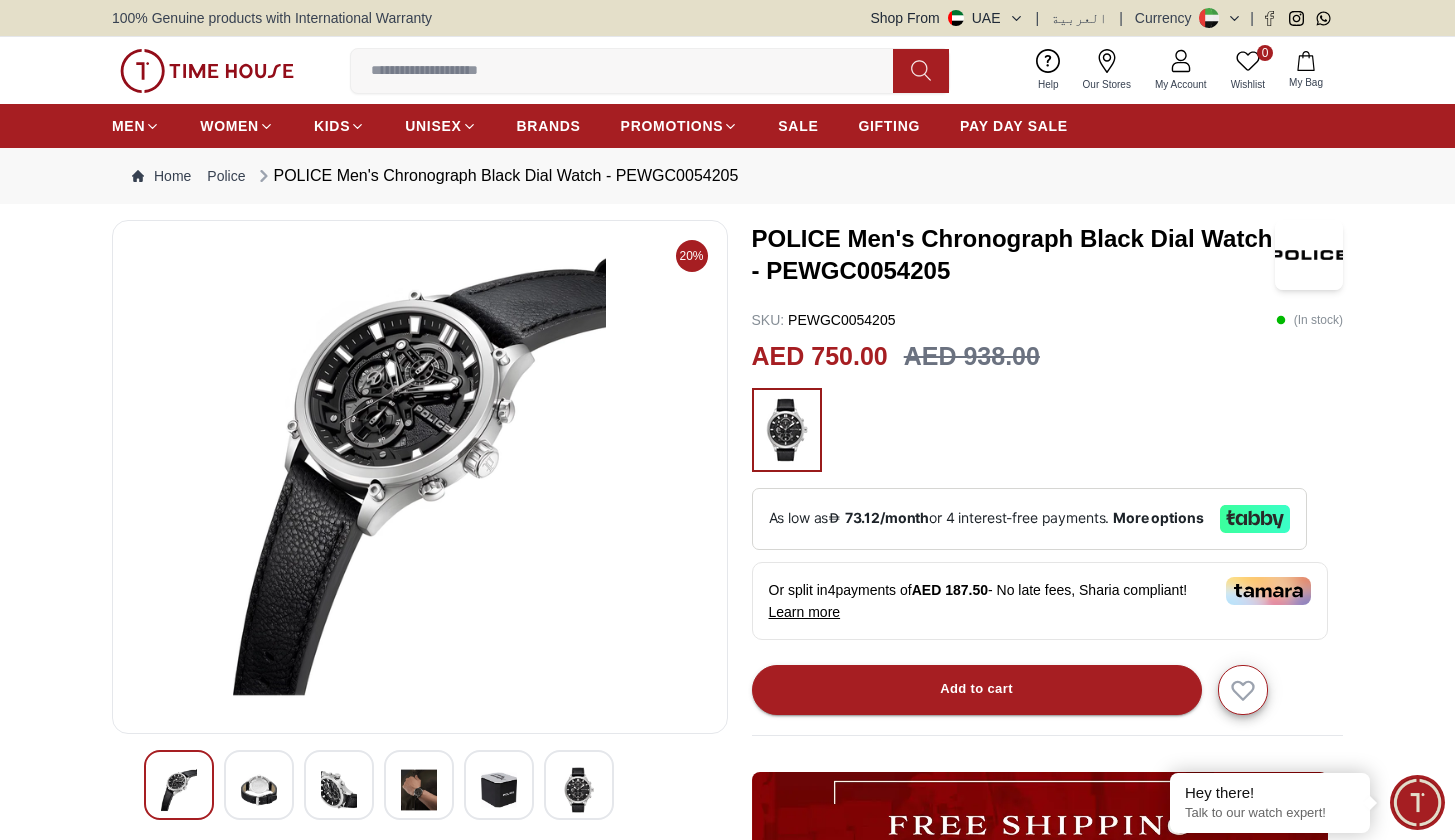 click at bounding box center (579, 790) 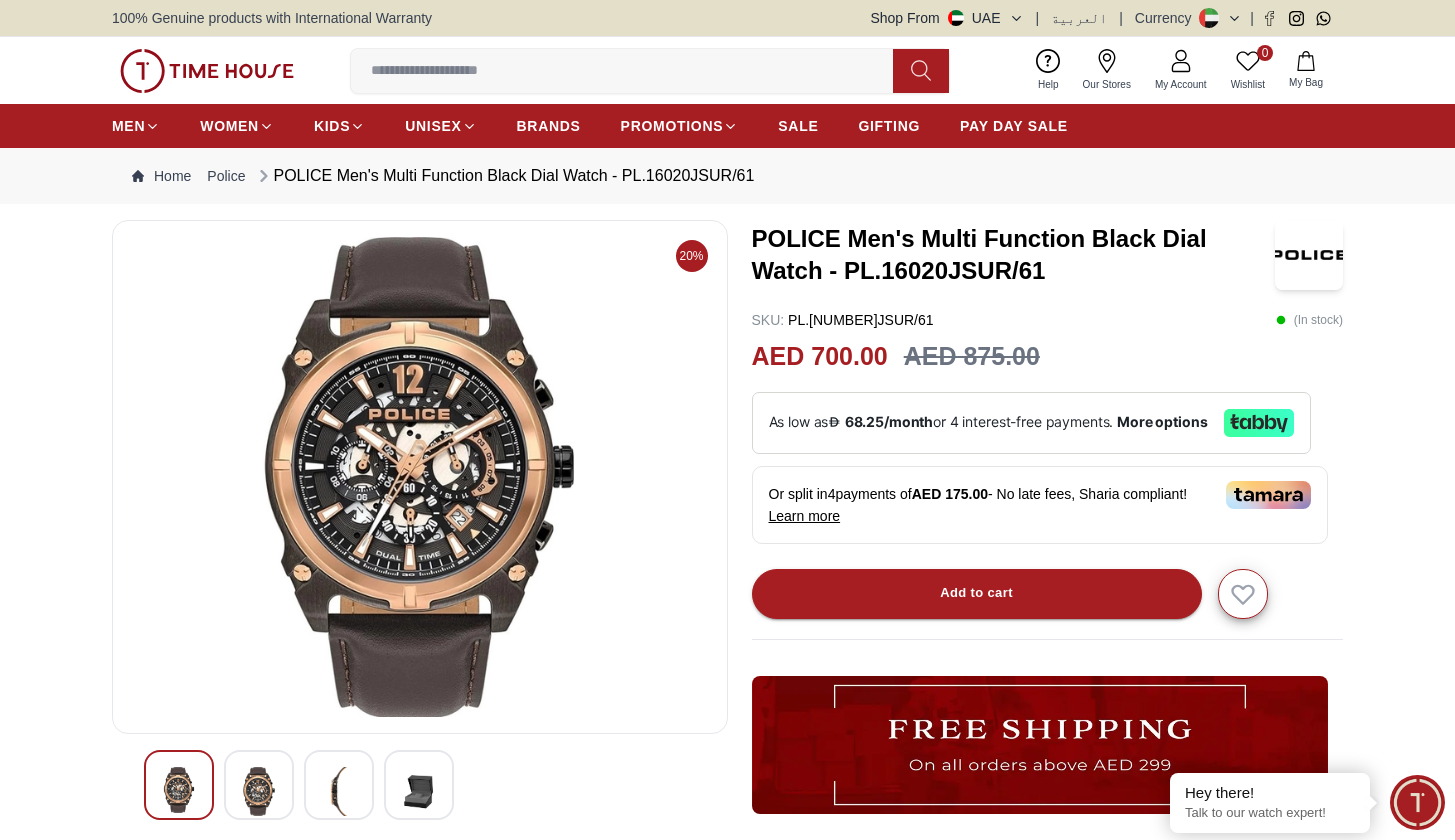 scroll, scrollTop: 0, scrollLeft: 0, axis: both 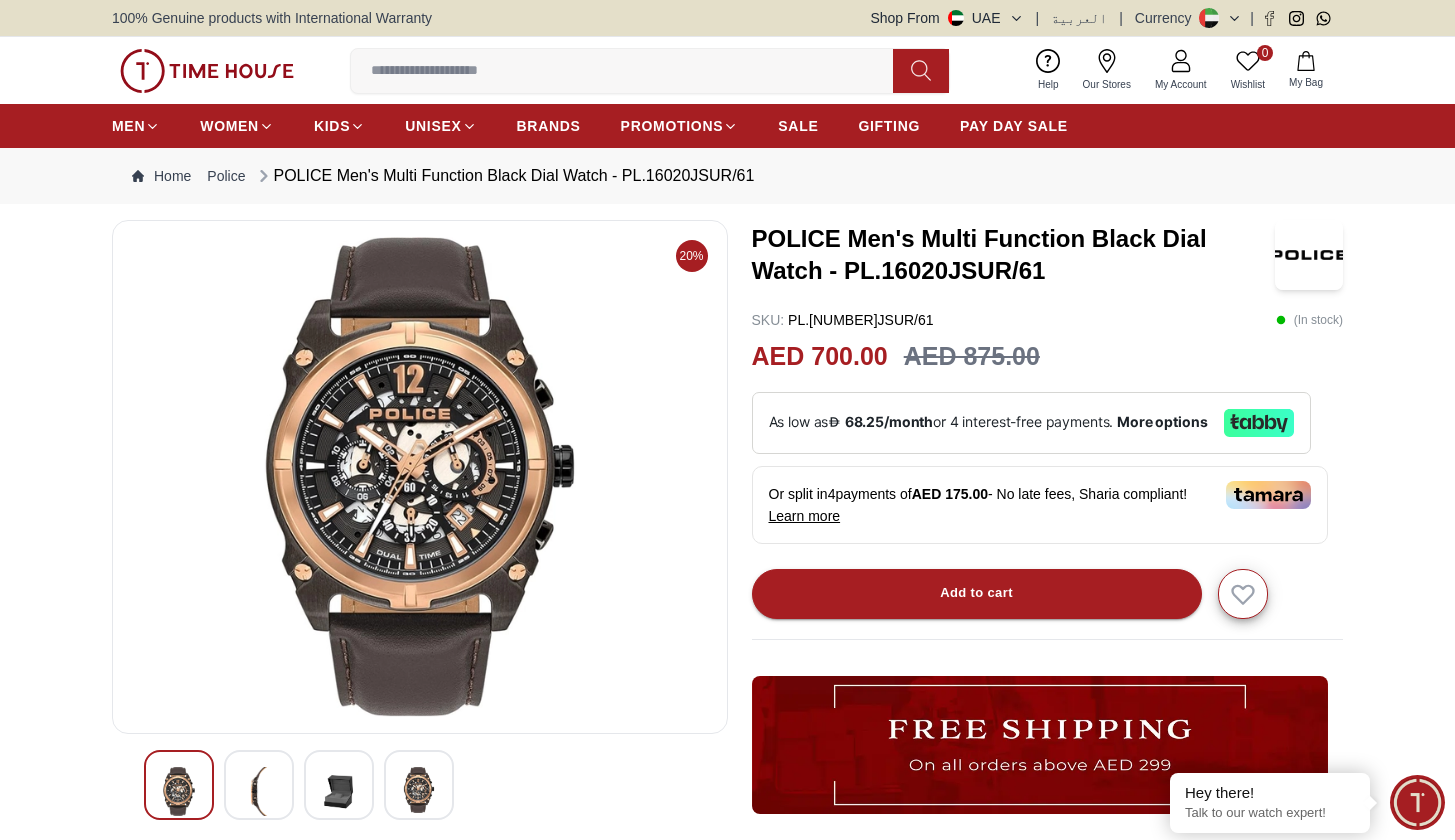 click at bounding box center (339, 791) 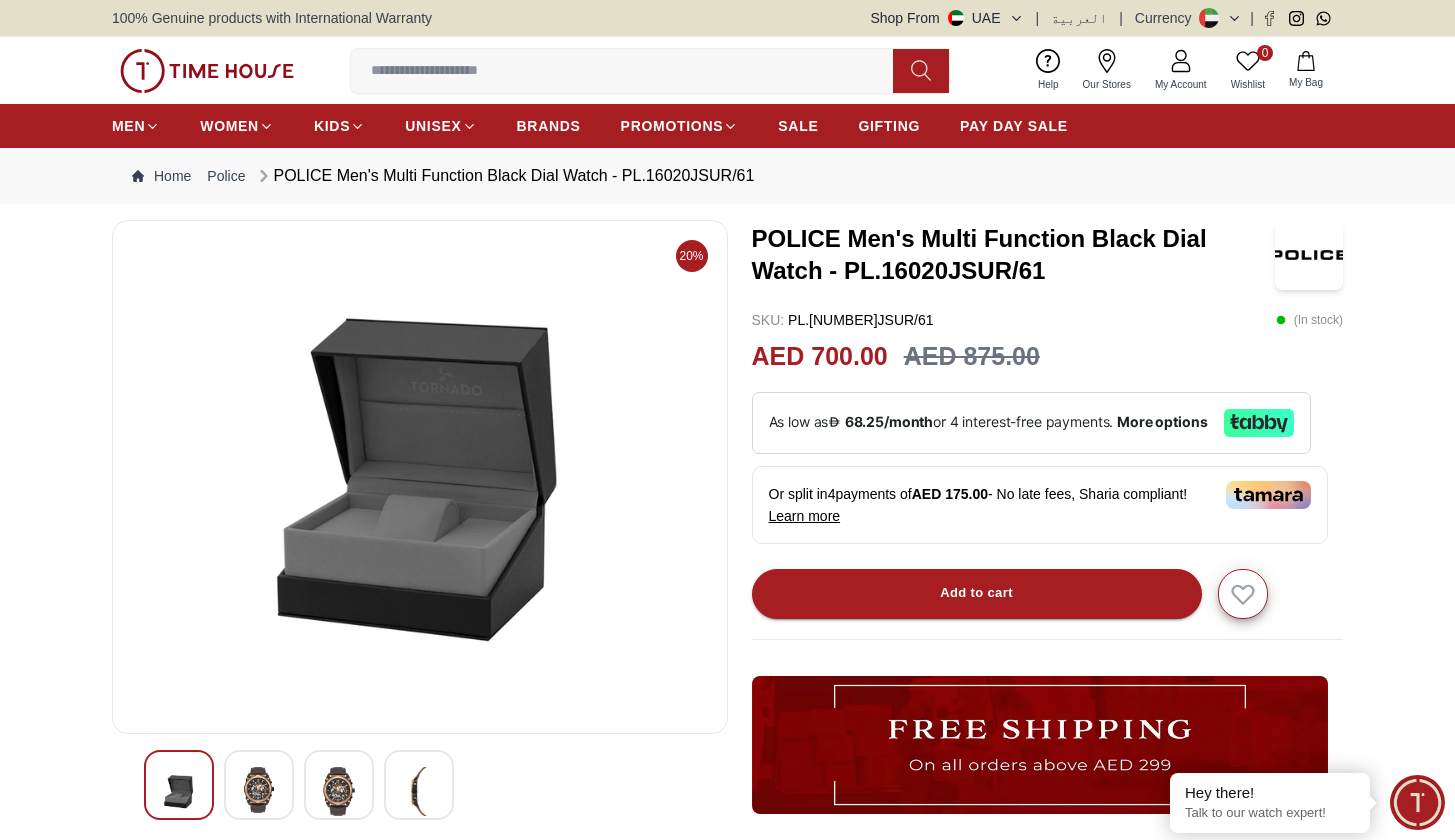 click at bounding box center [419, 791] 